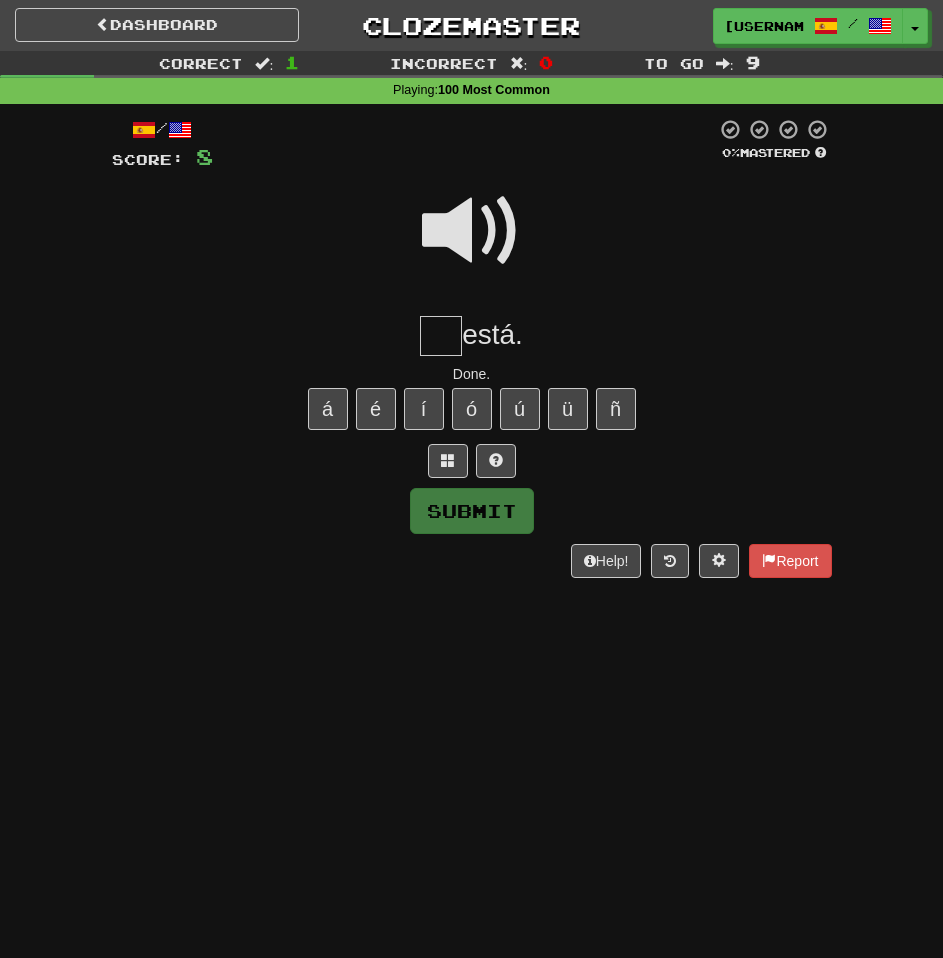 scroll, scrollTop: 0, scrollLeft: 0, axis: both 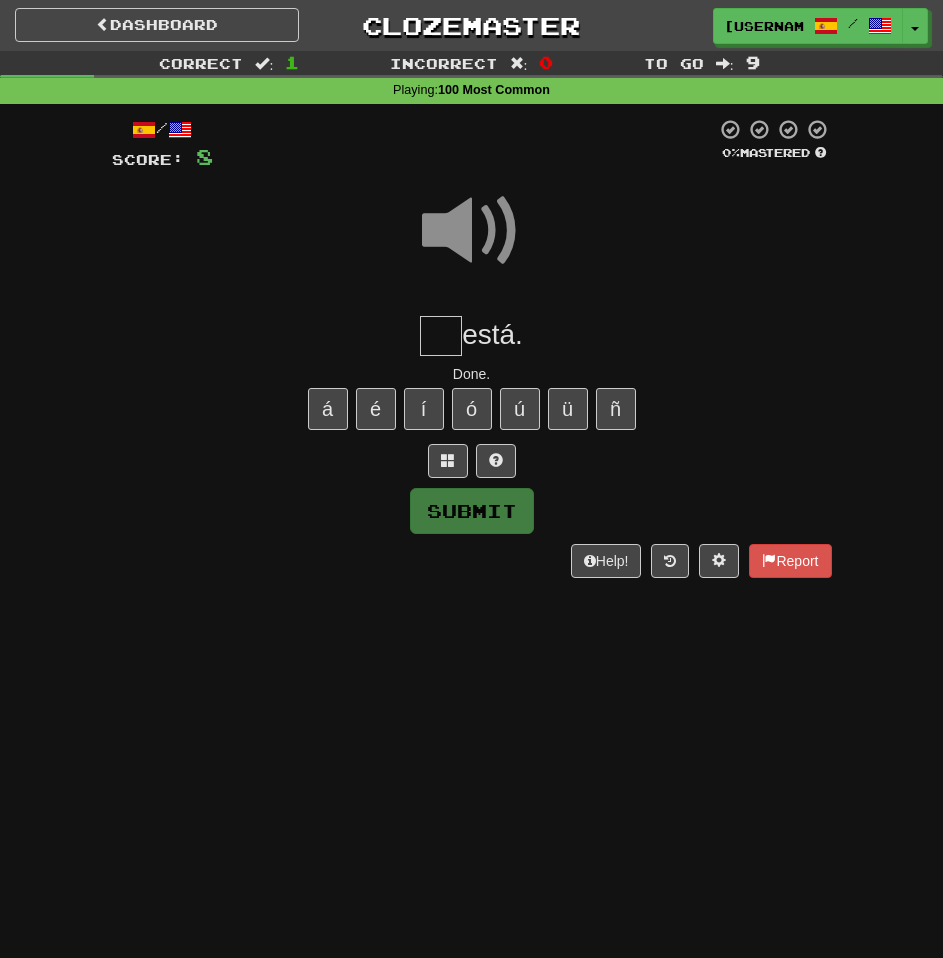 click at bounding box center (441, 336) 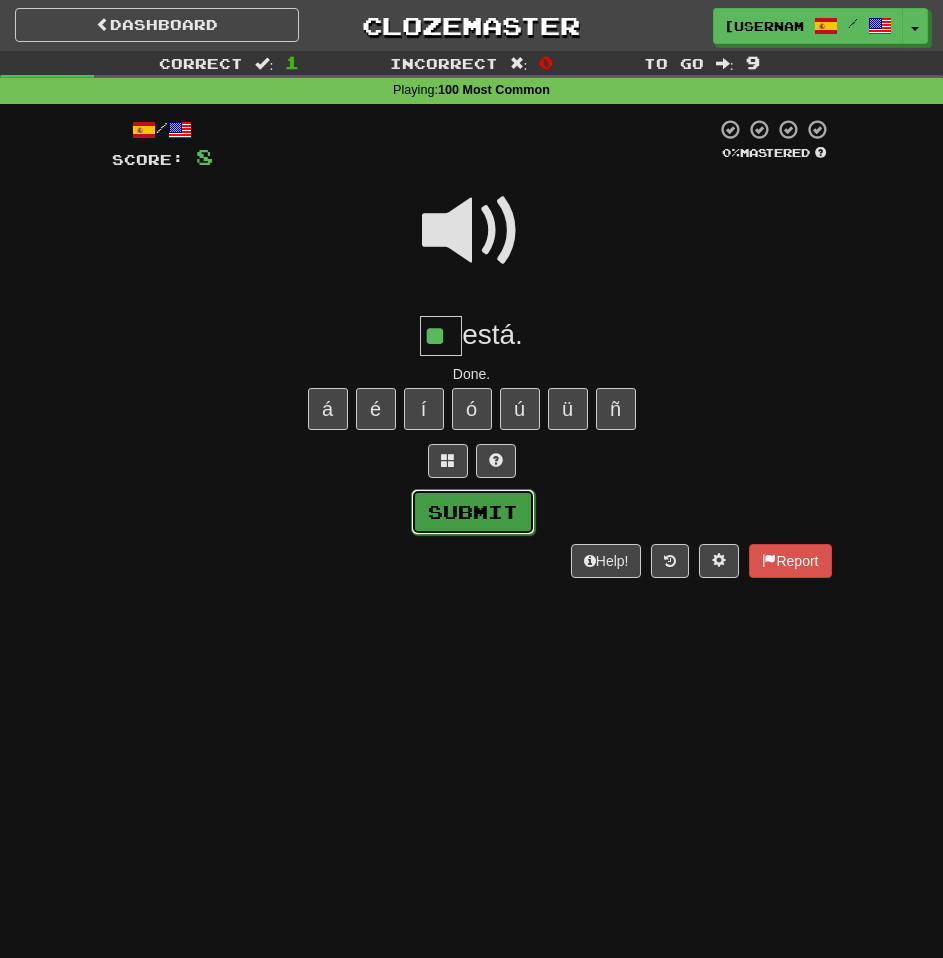 click on "Submit" at bounding box center [473, 512] 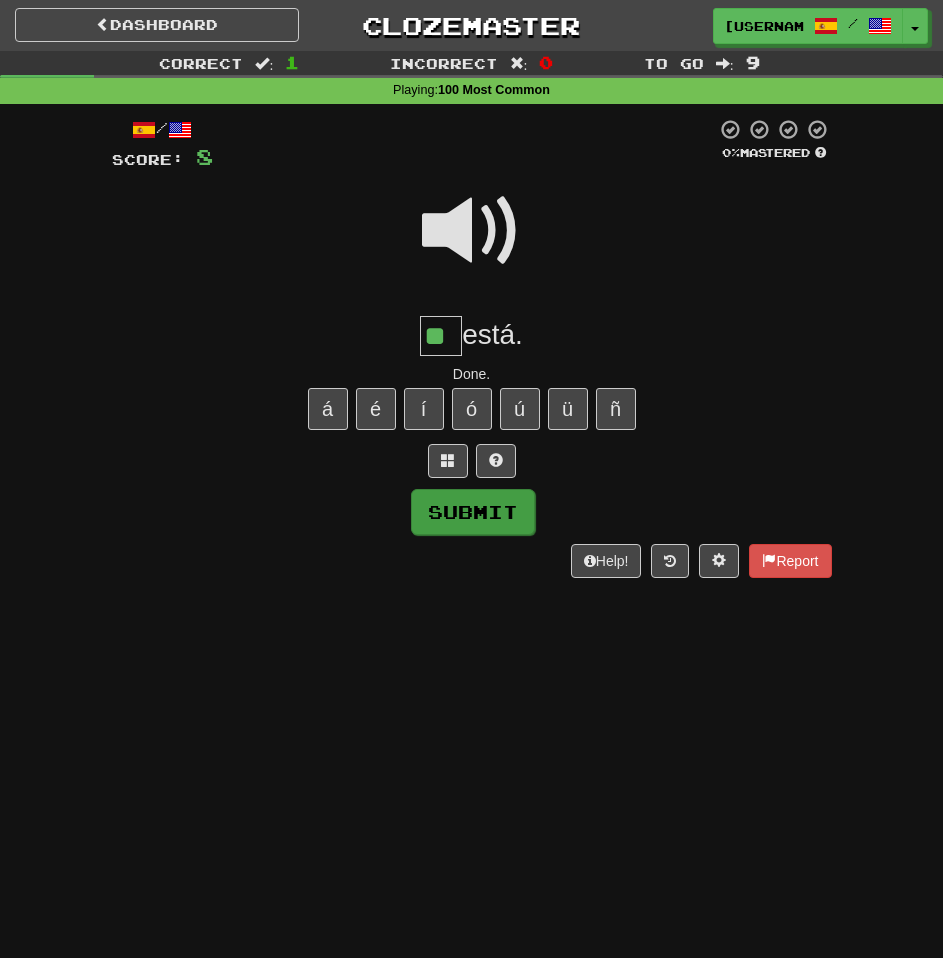 type on "**" 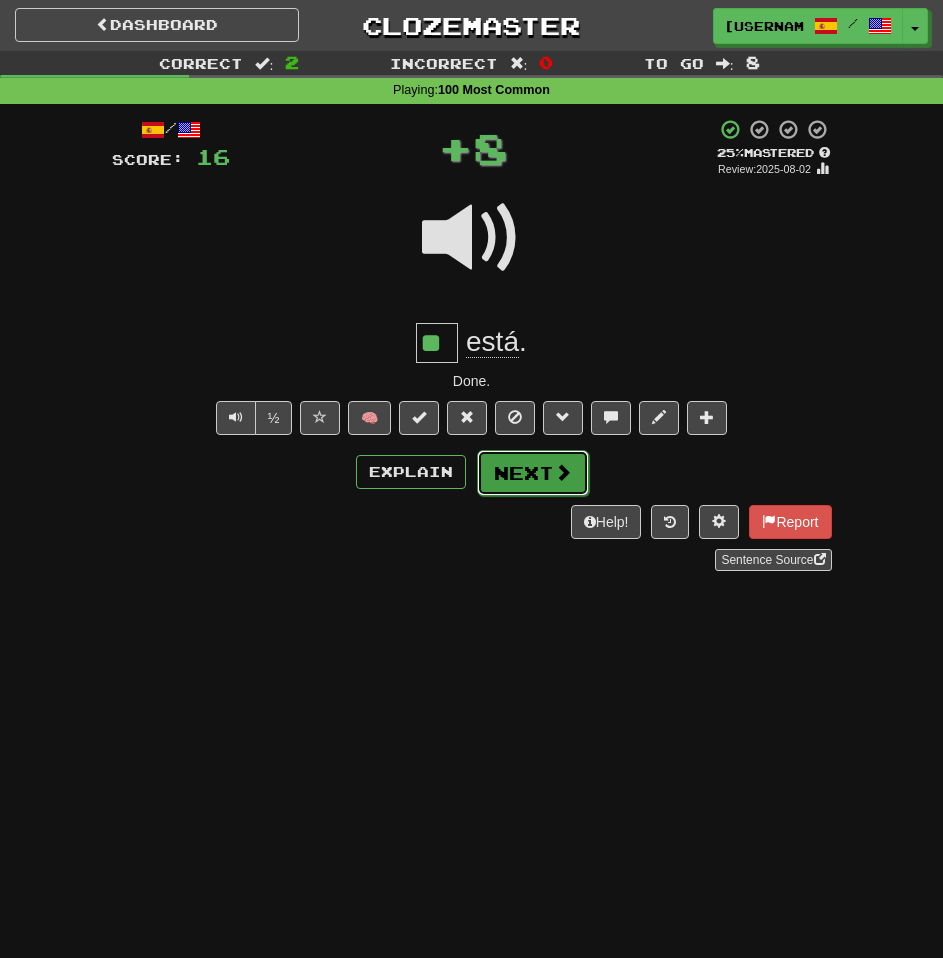 click on "Next" at bounding box center (533, 473) 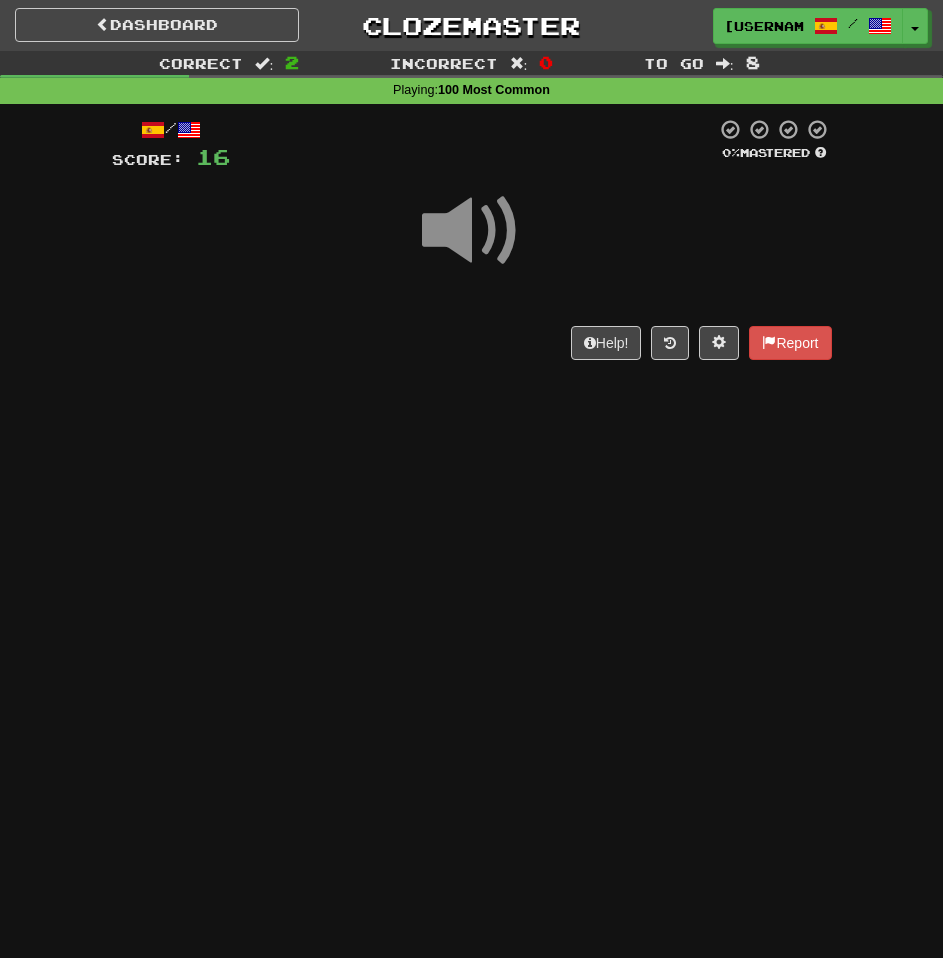 click at bounding box center [472, 231] 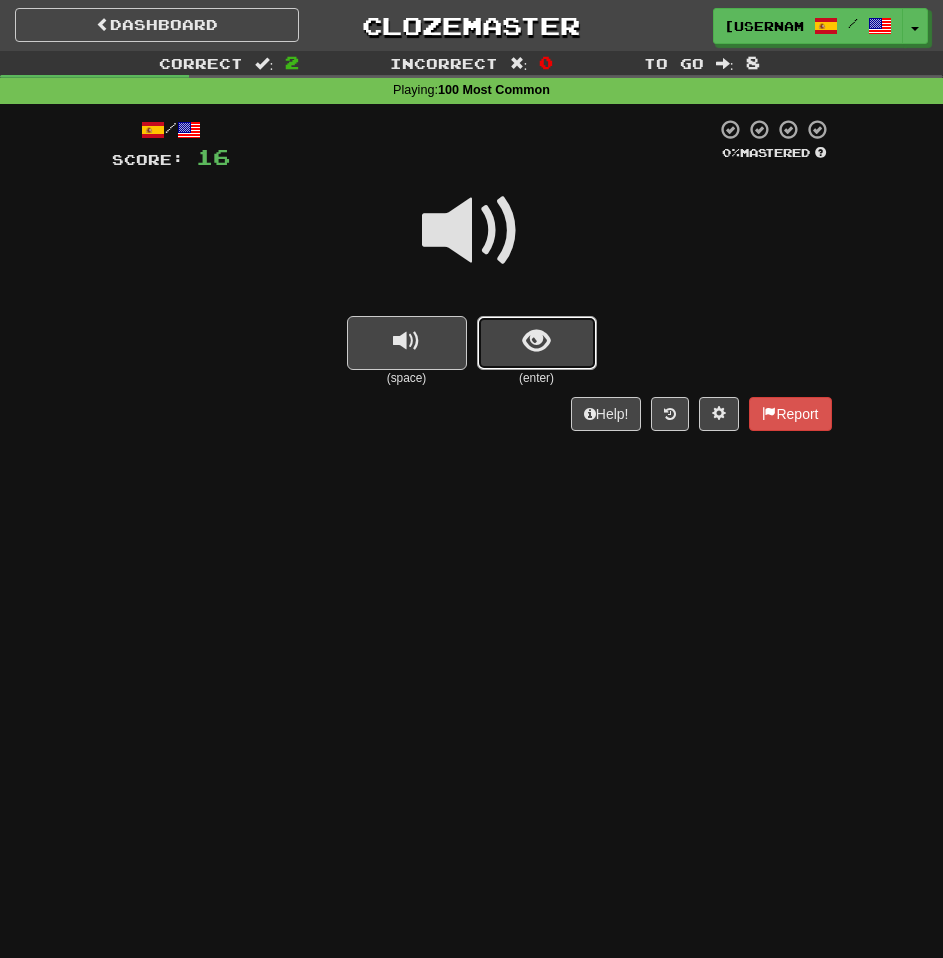 click at bounding box center [537, 343] 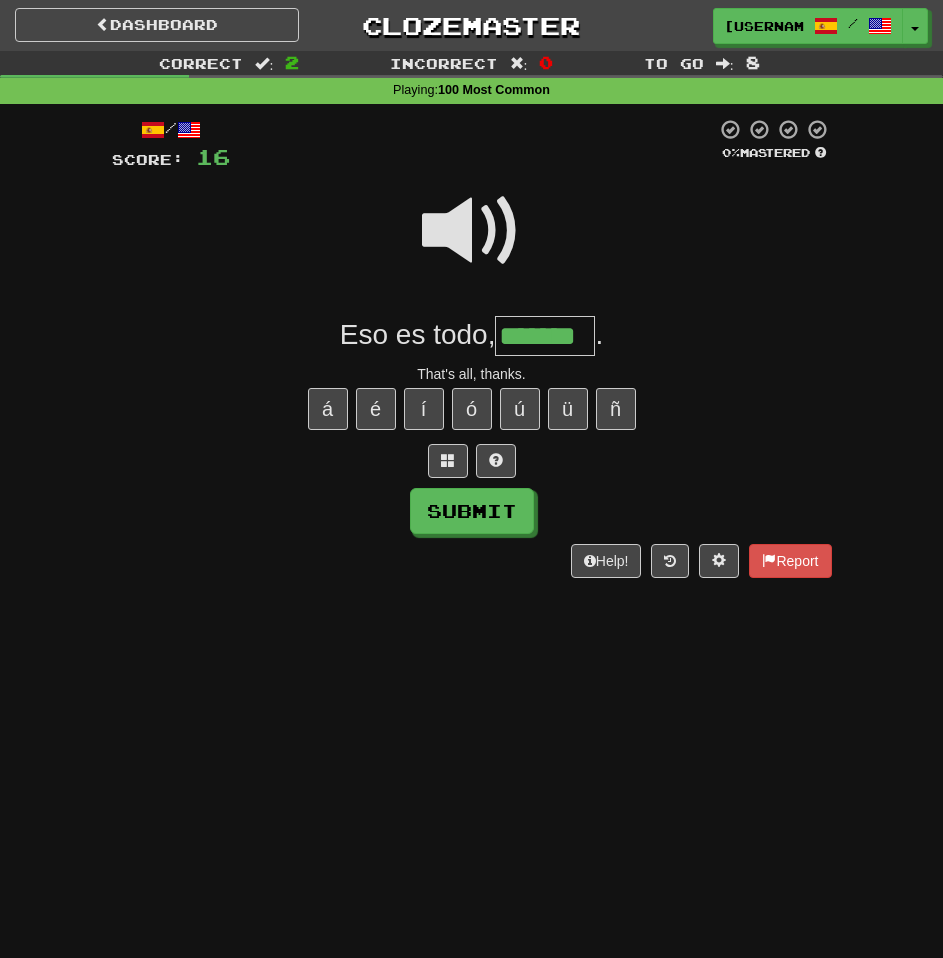 type on "*******" 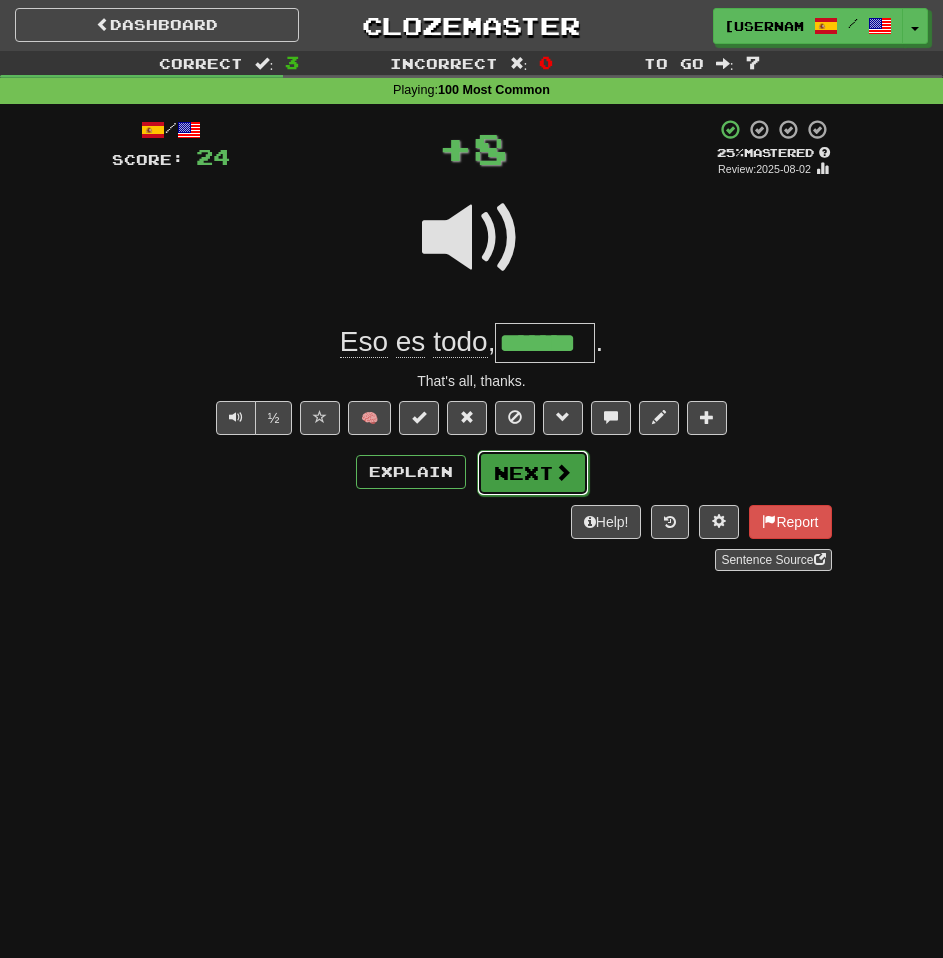 click on "Next" at bounding box center [533, 473] 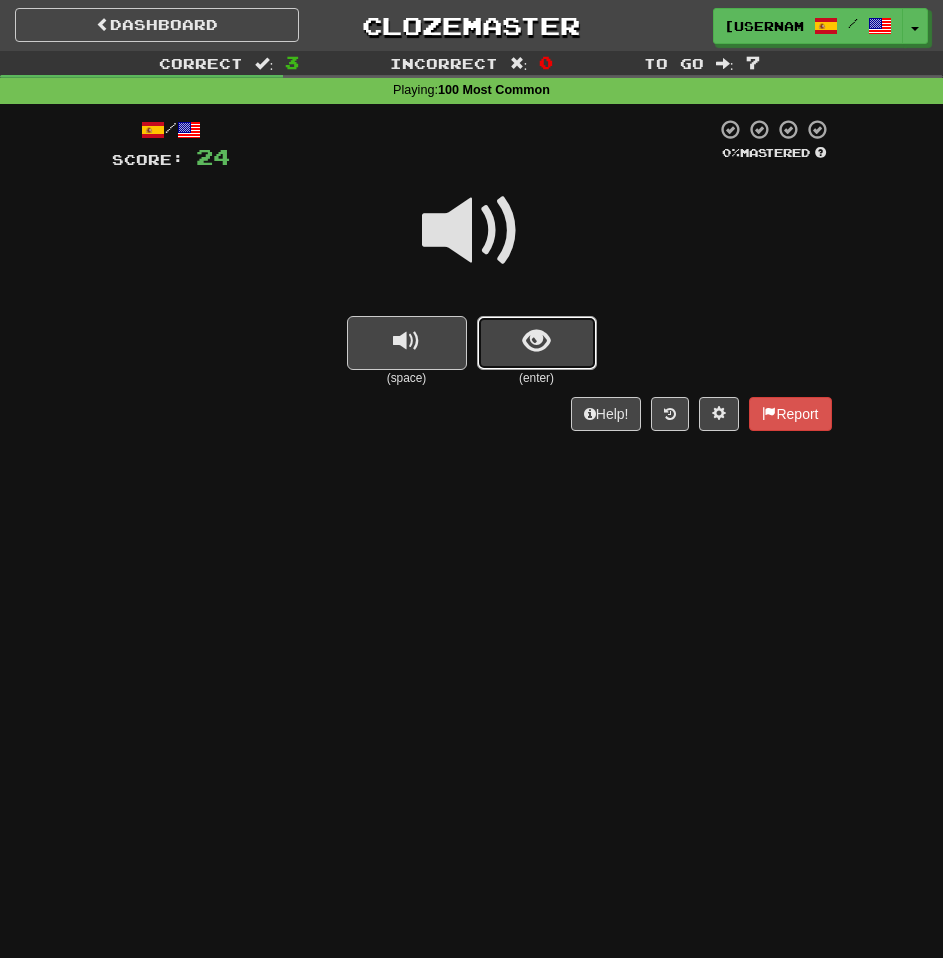 click at bounding box center (537, 343) 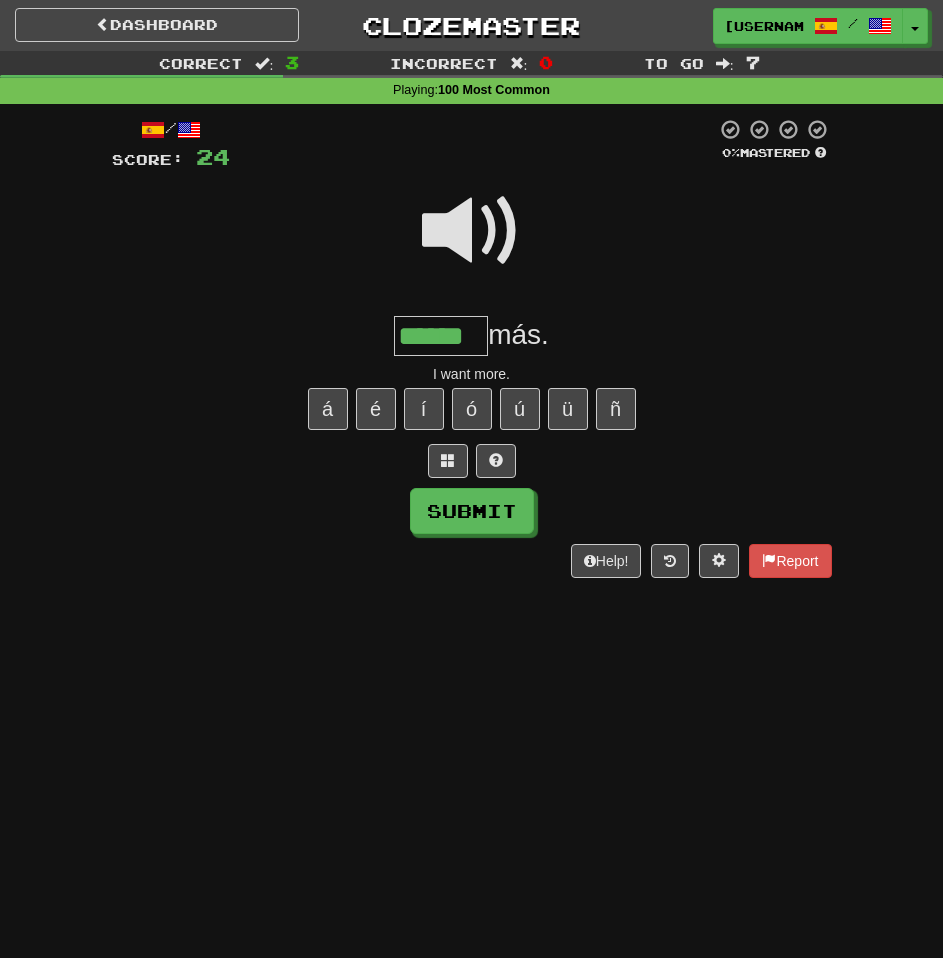 type on "******" 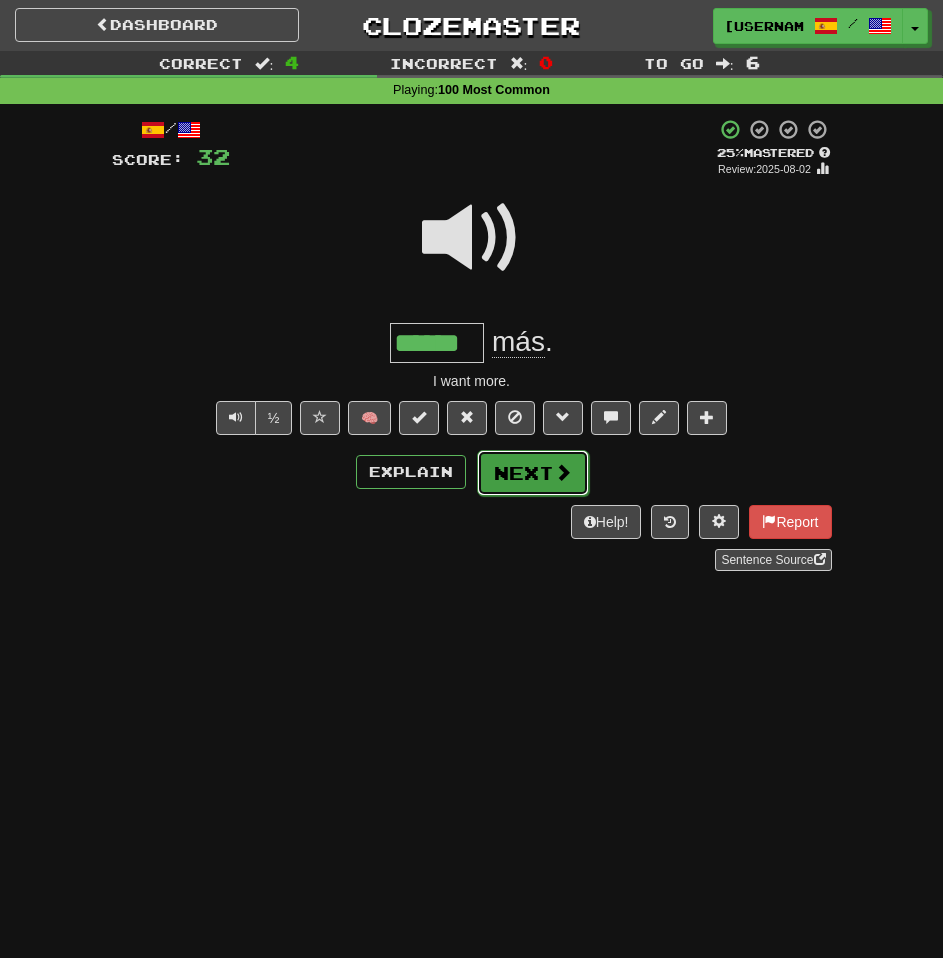 click on "Next" at bounding box center [533, 473] 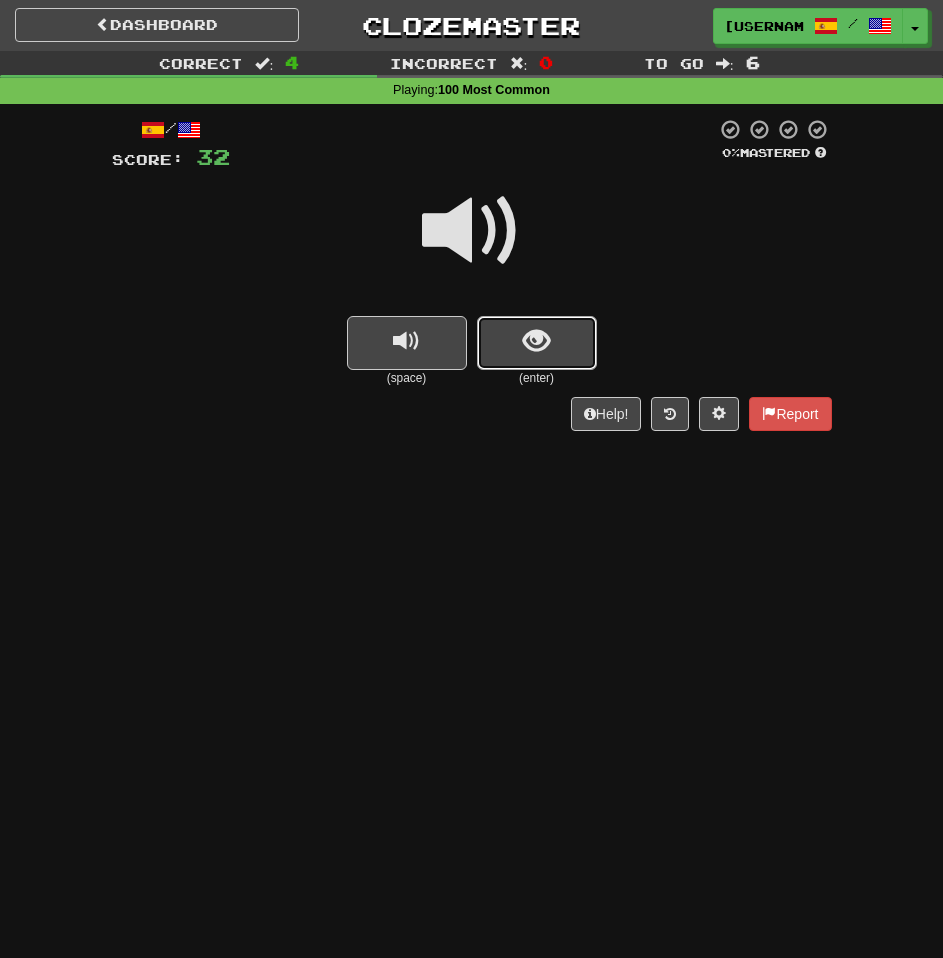 click at bounding box center [537, 343] 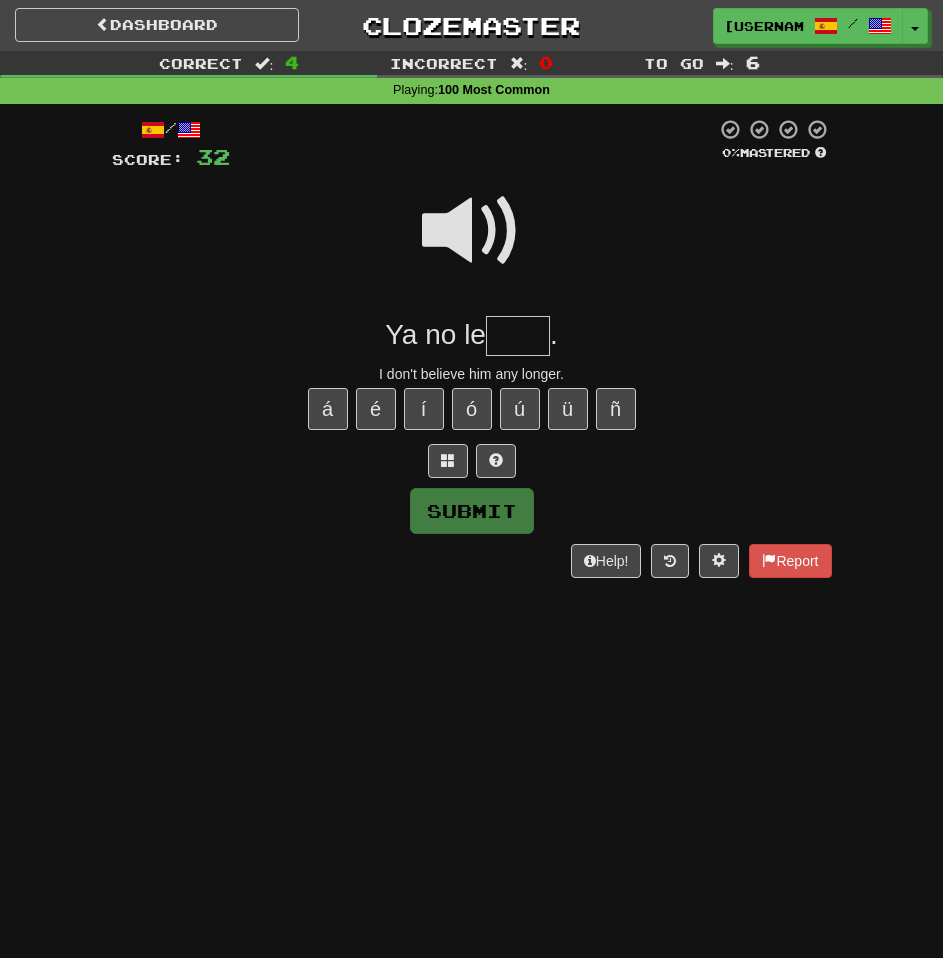 click at bounding box center [518, 336] 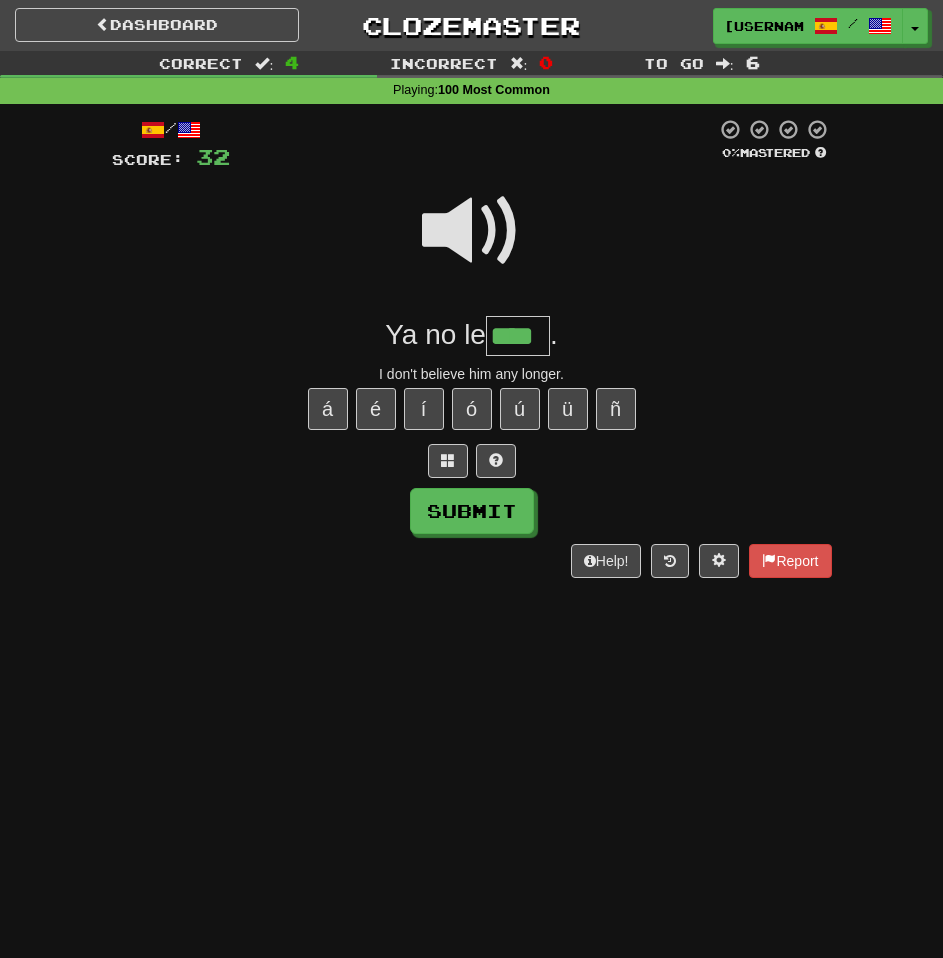 type on "****" 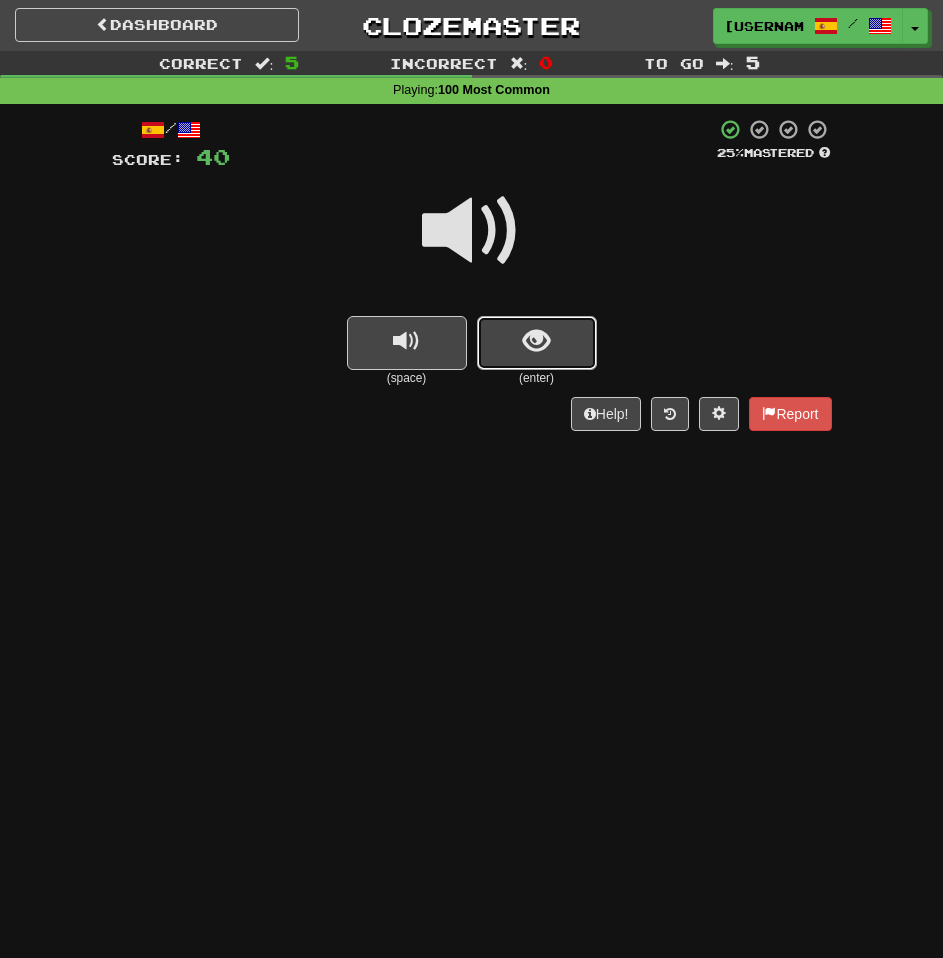 click at bounding box center (537, 343) 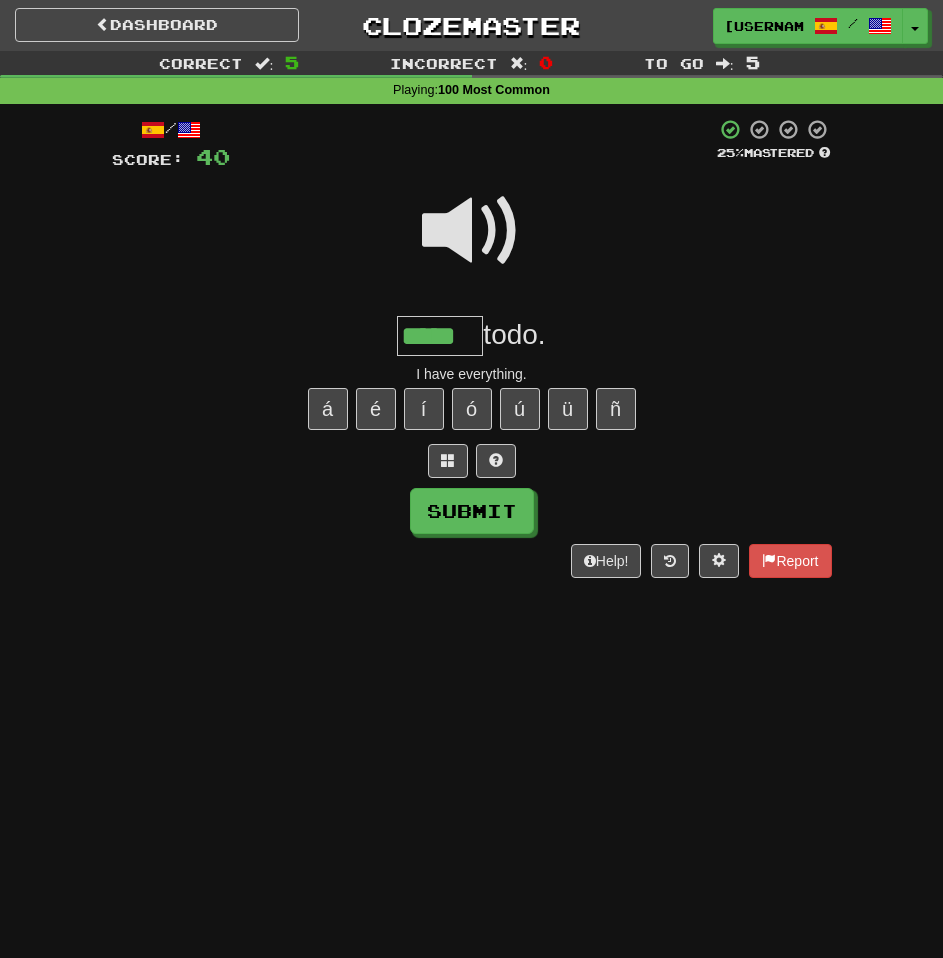 type on "*****" 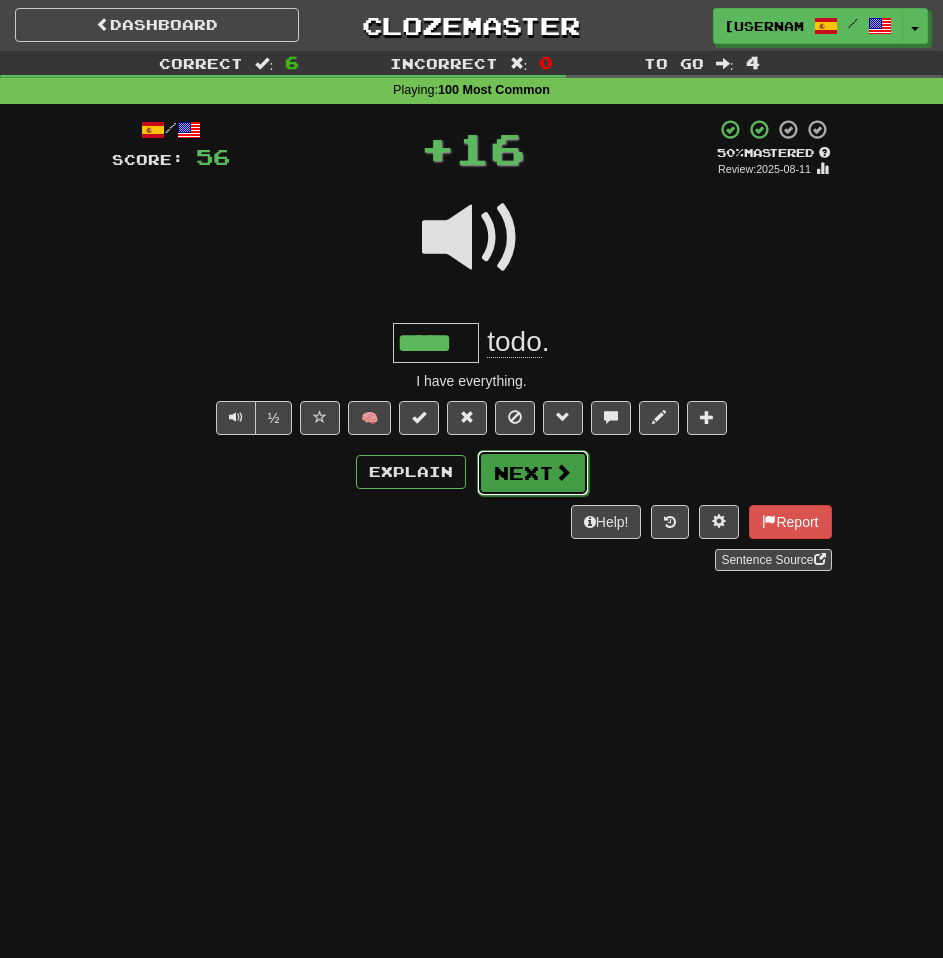 click on "Next" at bounding box center (533, 473) 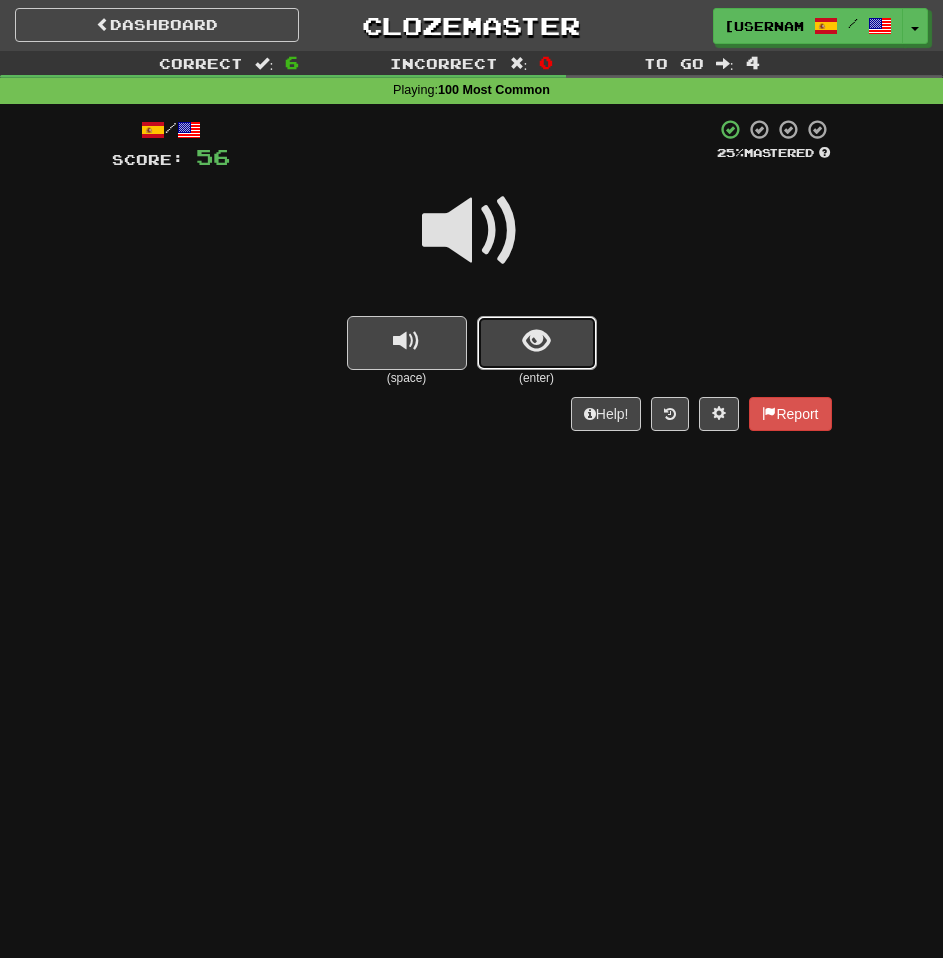 click at bounding box center (537, 343) 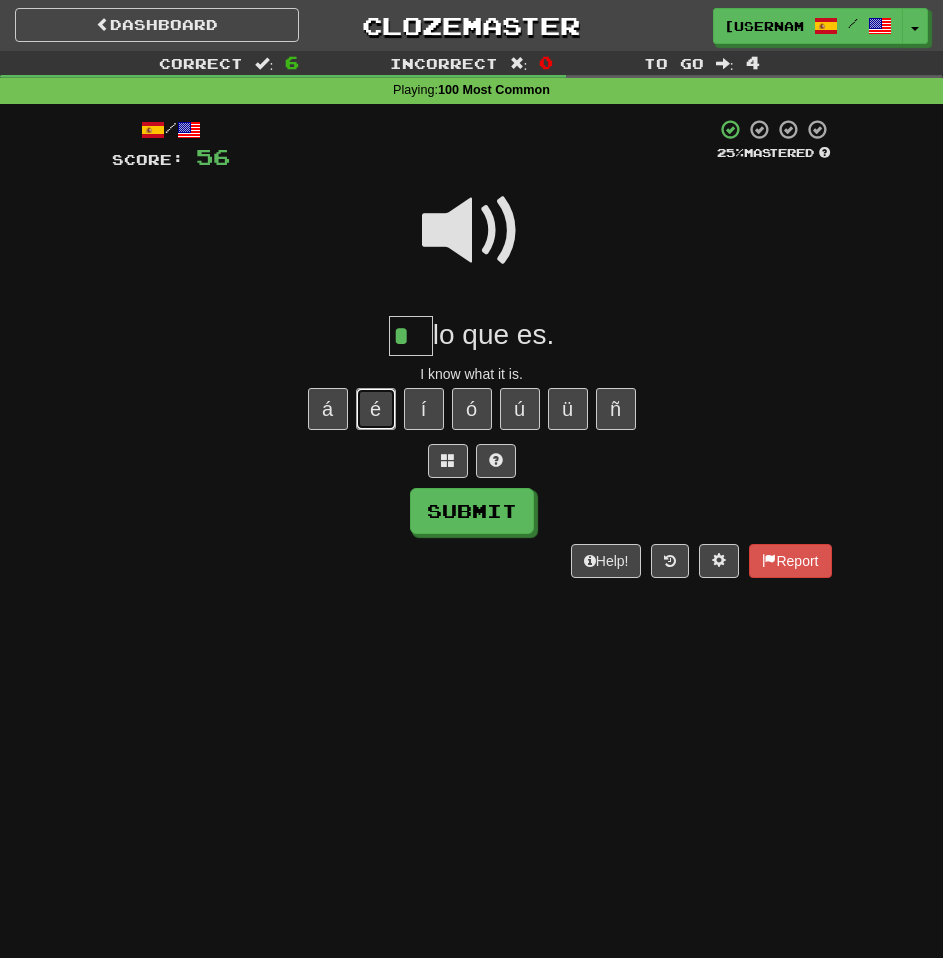 click on "é" at bounding box center (376, 409) 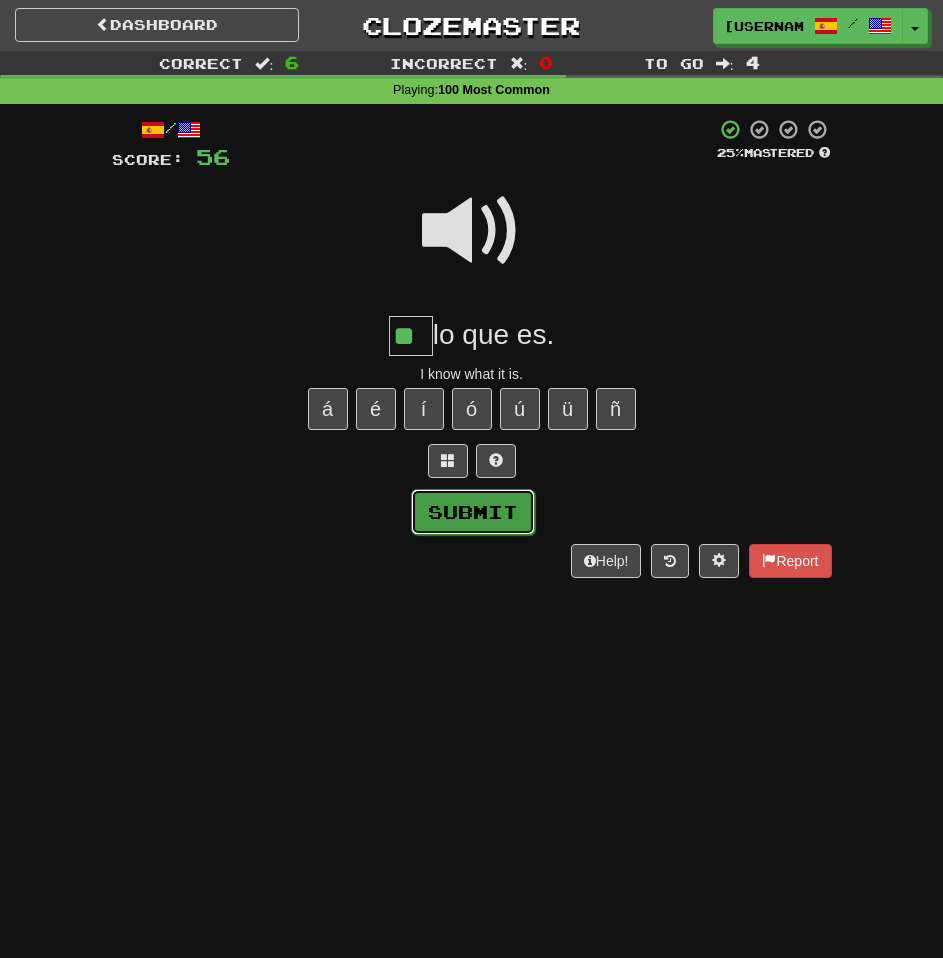 click on "Submit" at bounding box center (473, 512) 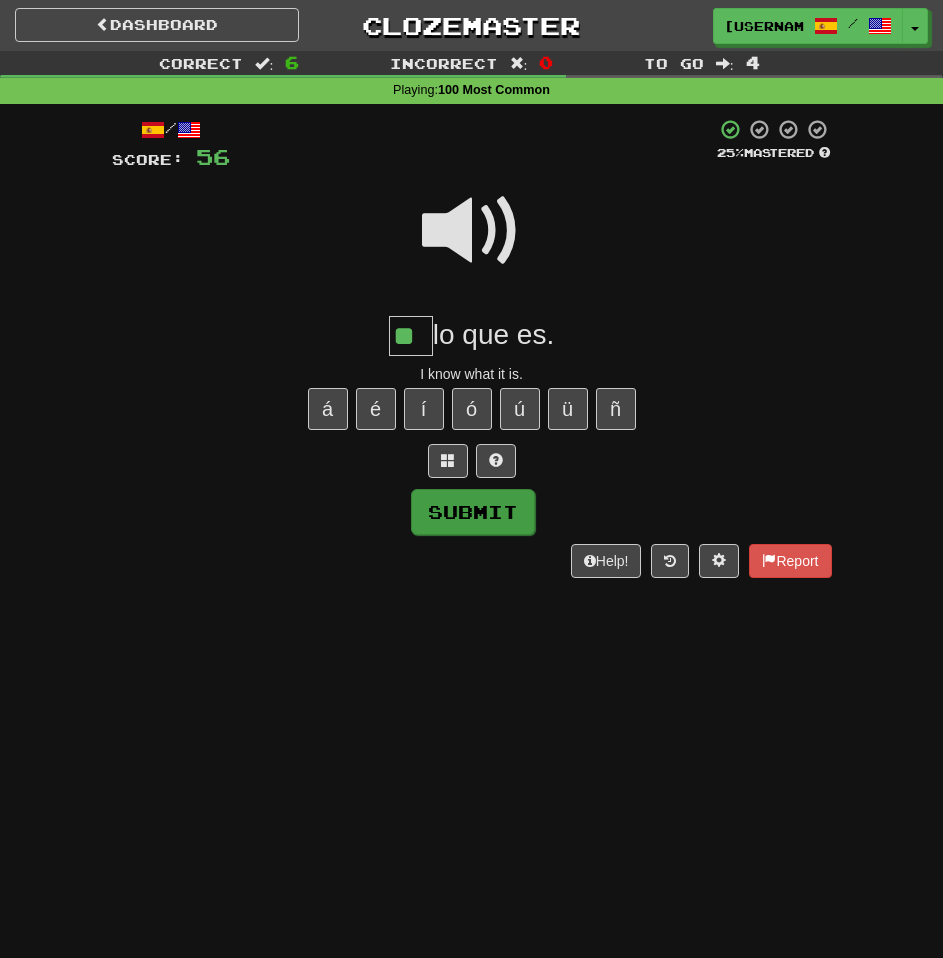 type on "**" 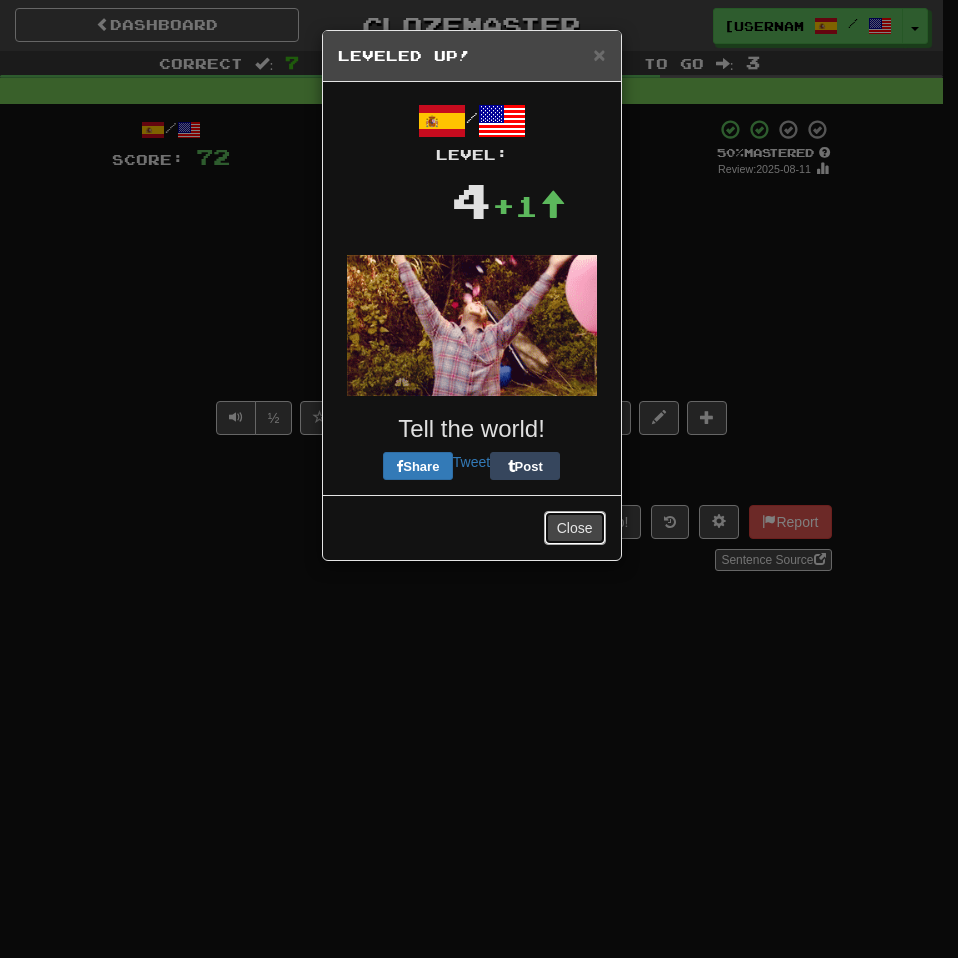 click on "Close" at bounding box center [575, 528] 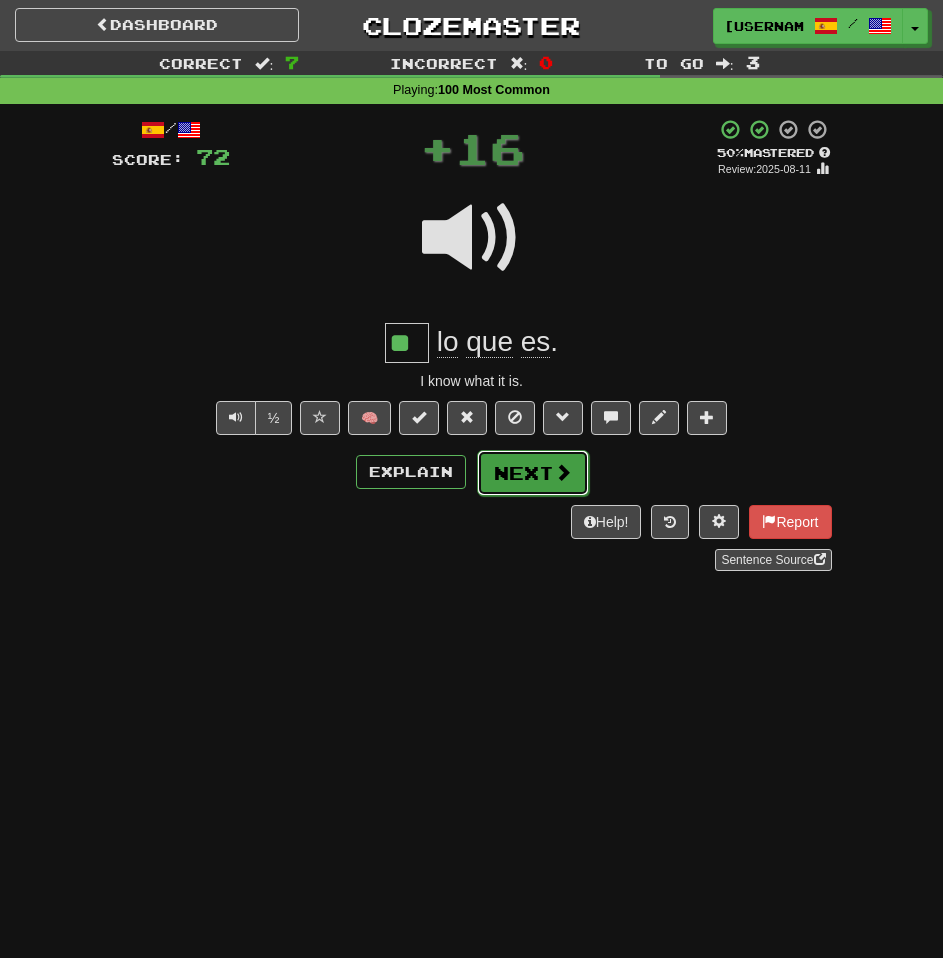 click on "Next" at bounding box center [533, 473] 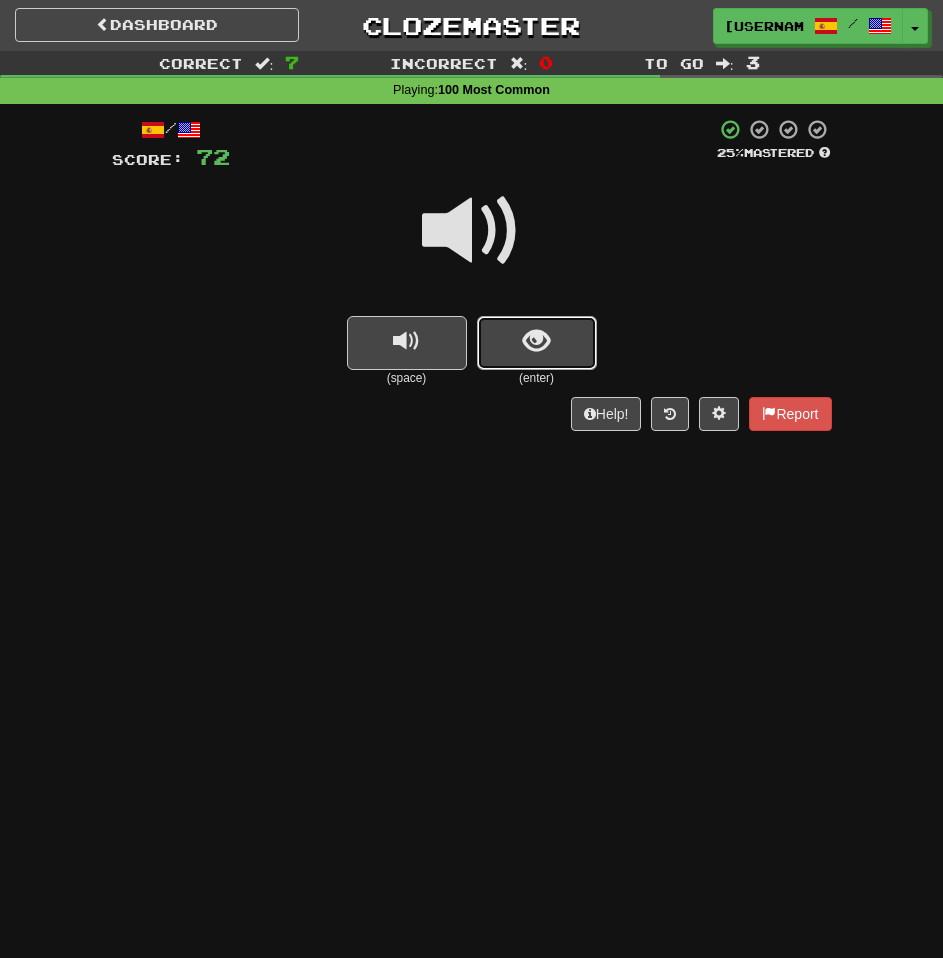 click at bounding box center (536, 341) 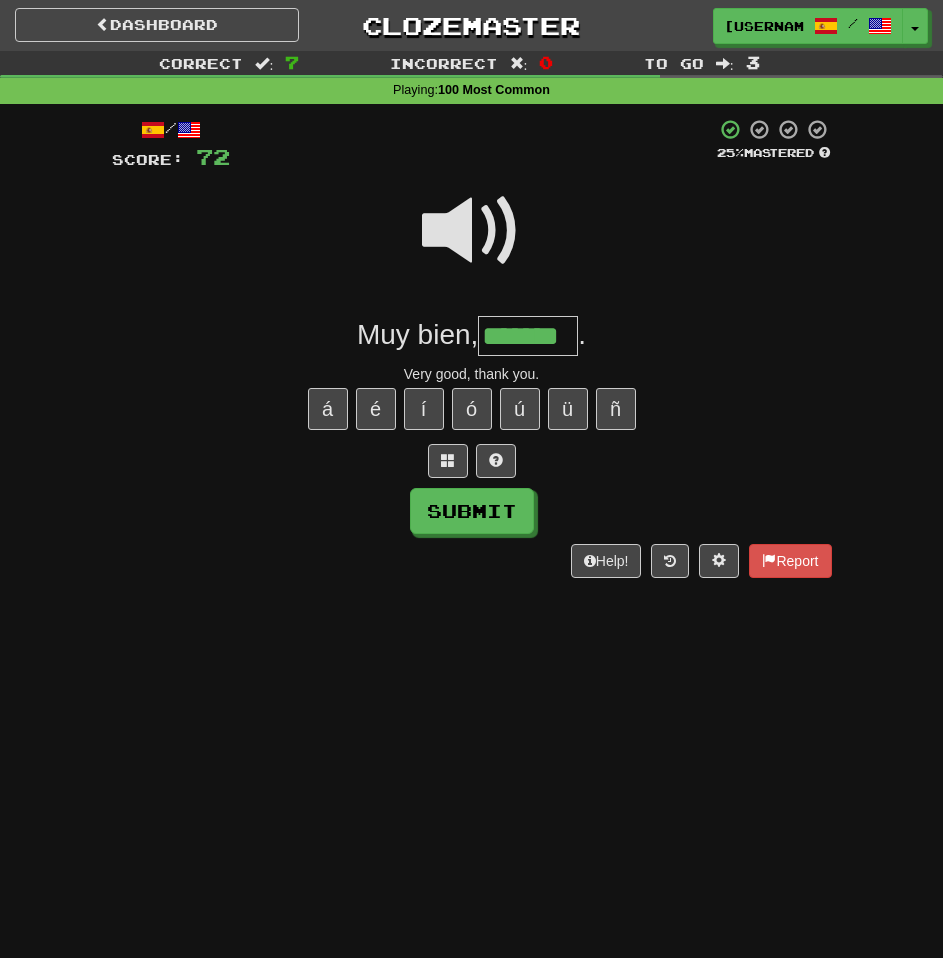 type on "*******" 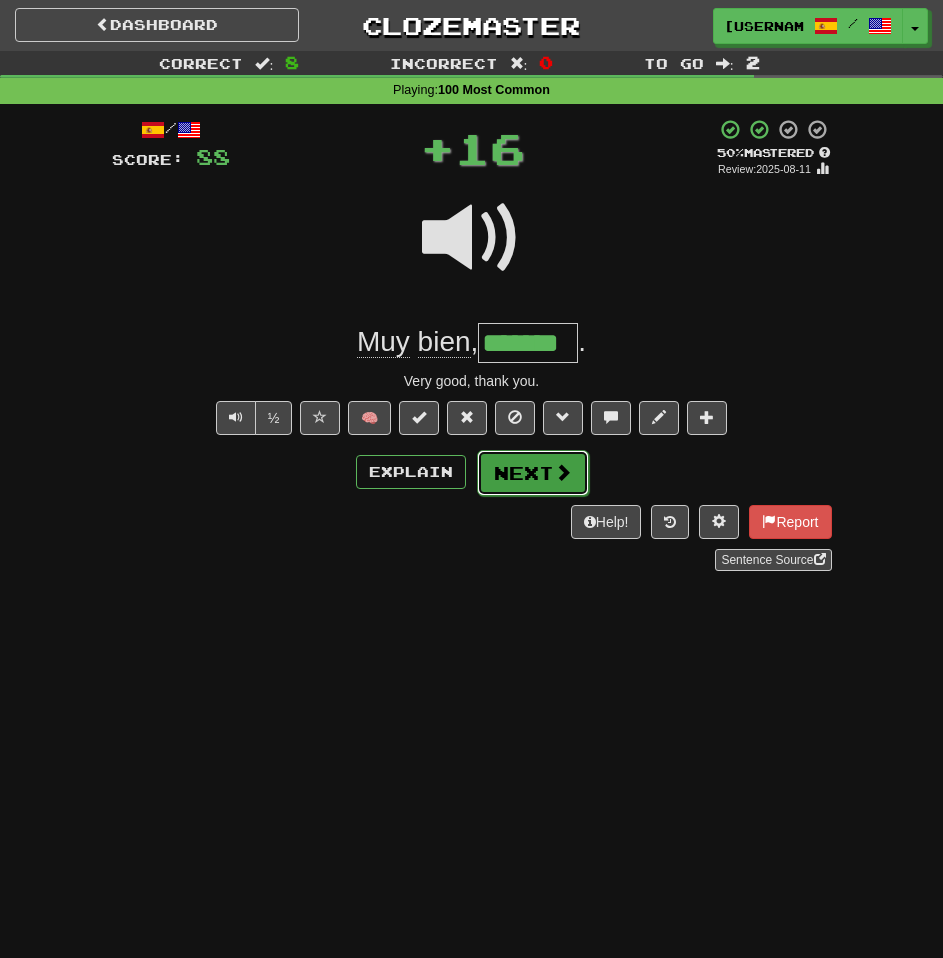 click at bounding box center (563, 472) 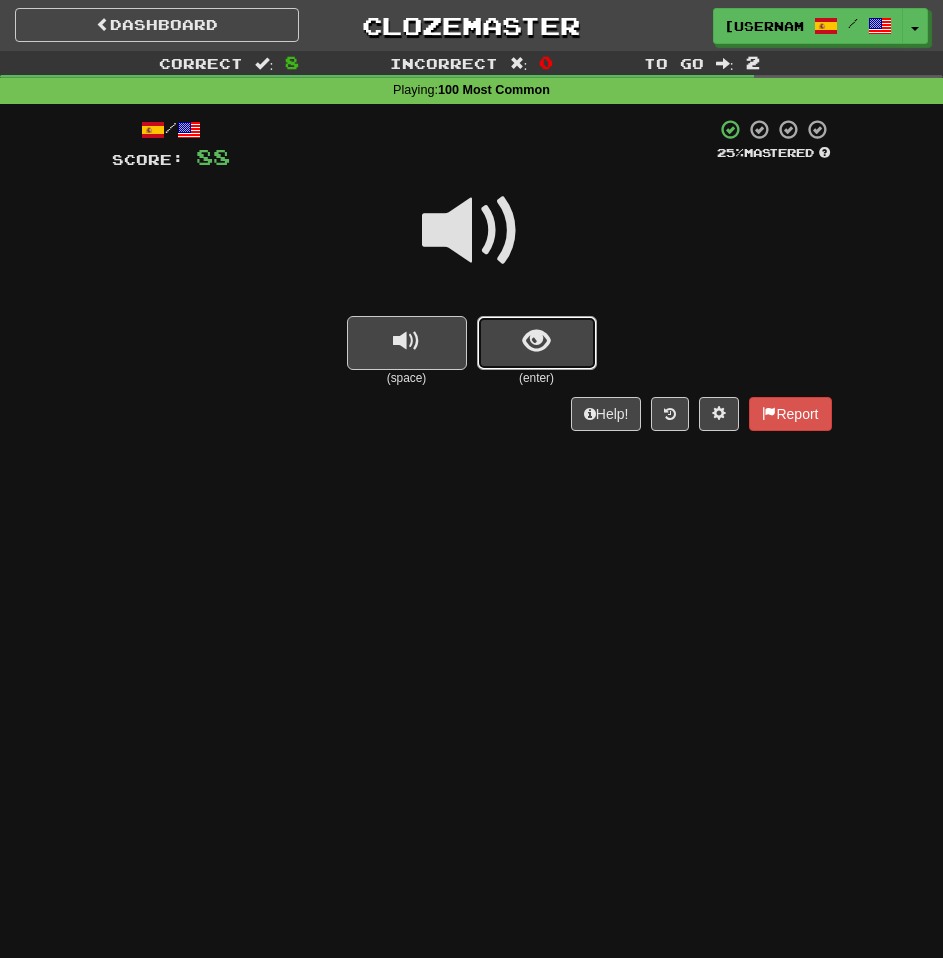 click at bounding box center (536, 341) 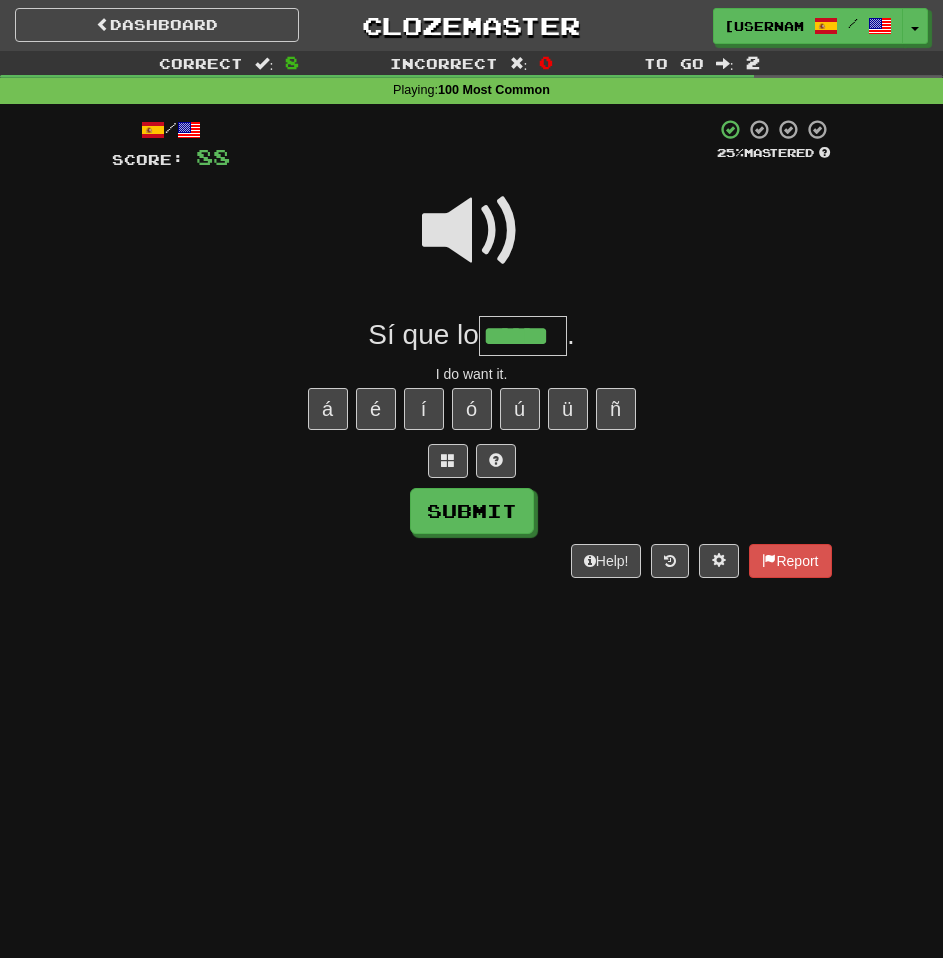 type on "******" 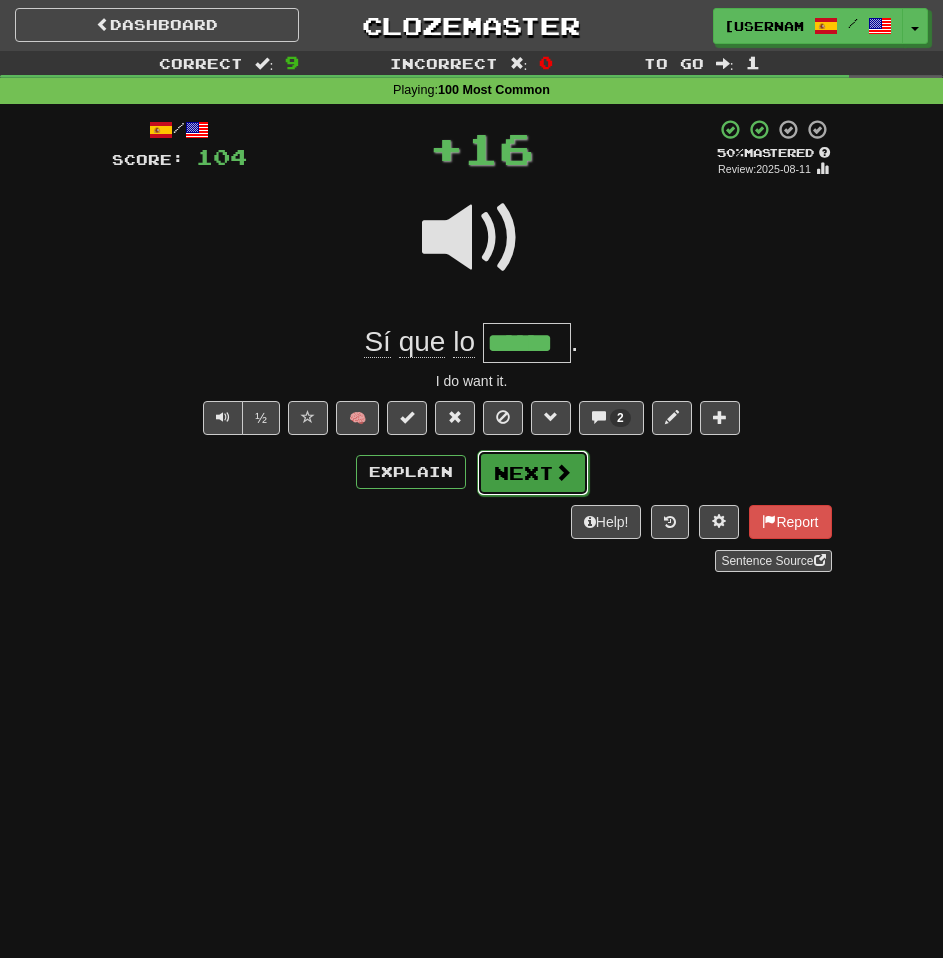 click at bounding box center [563, 472] 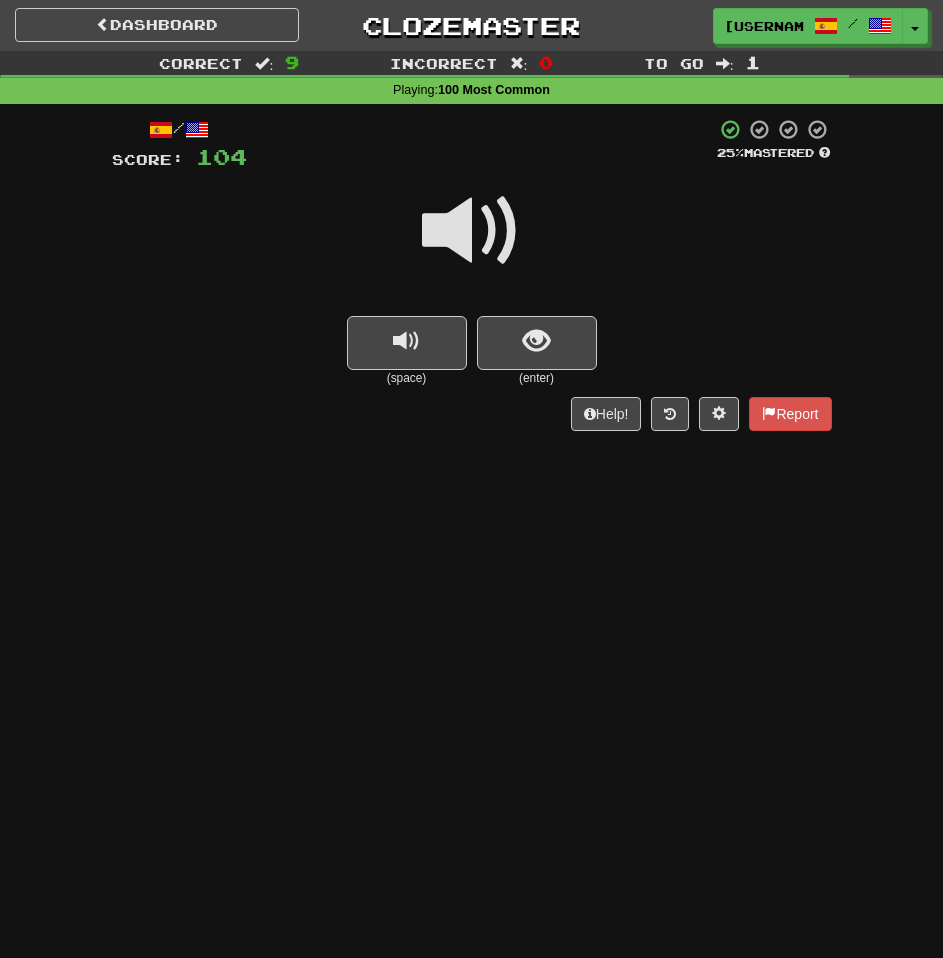 click at bounding box center (472, 231) 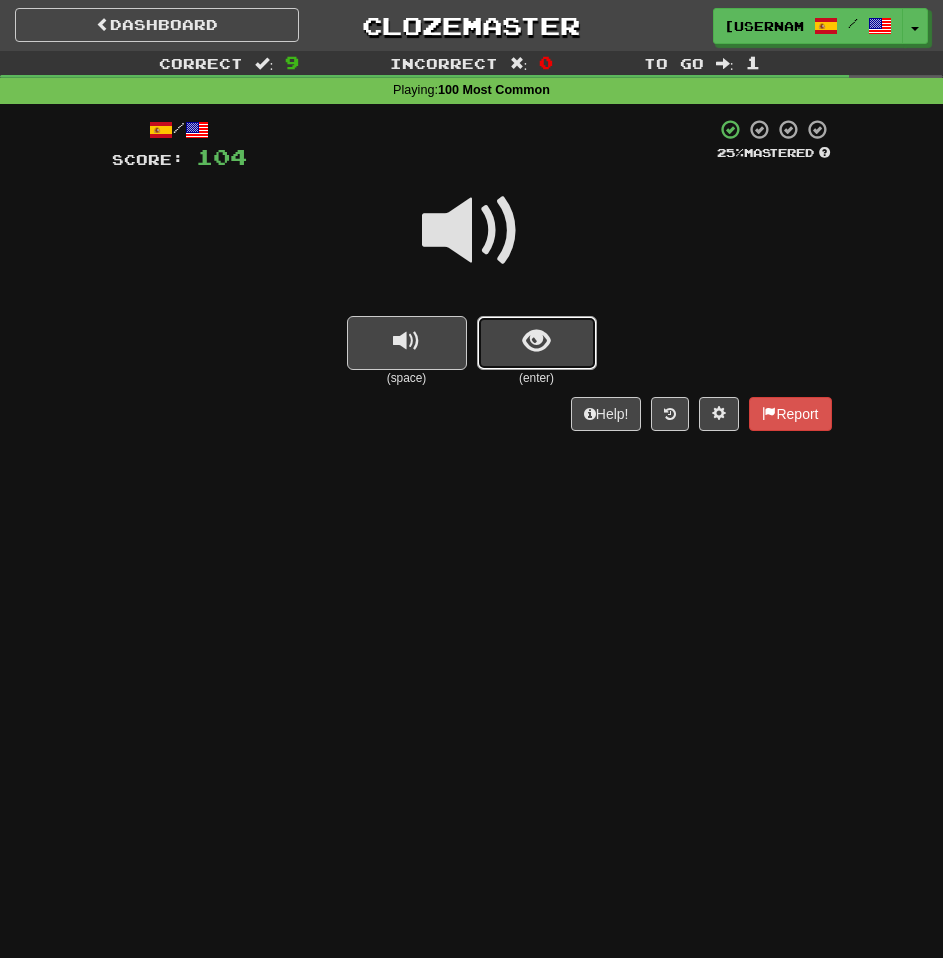 click at bounding box center [537, 343] 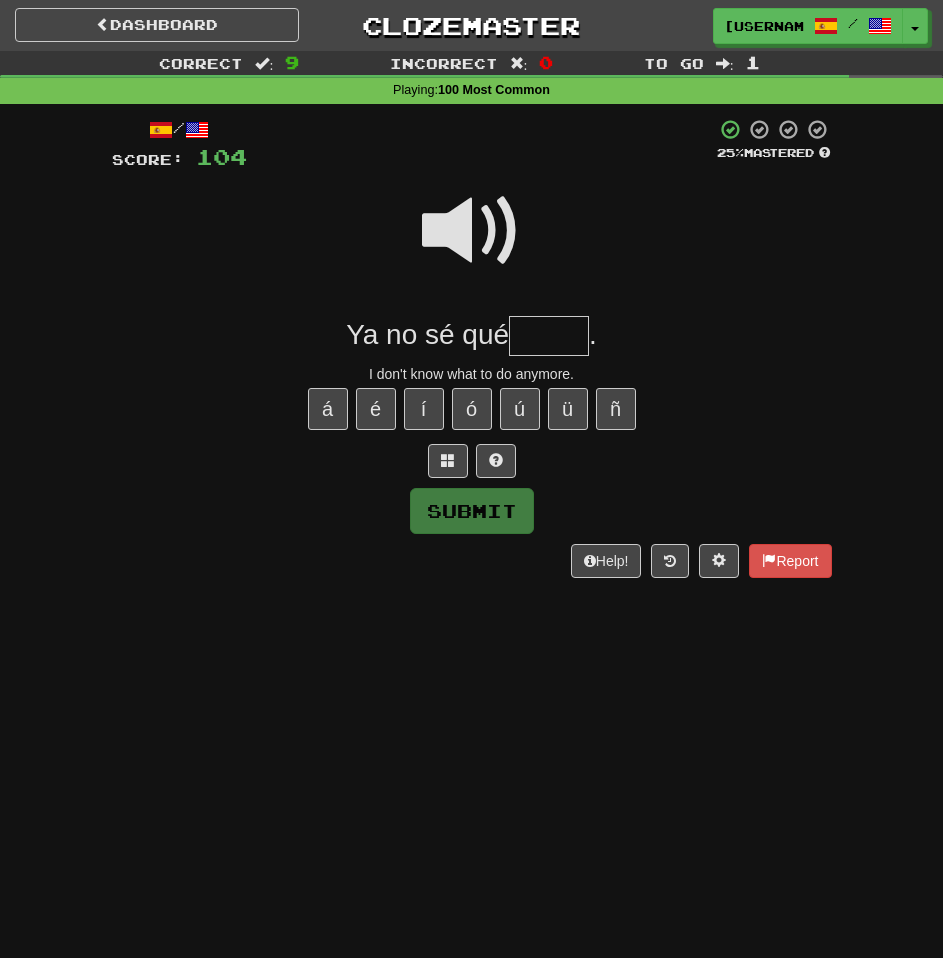 click at bounding box center (472, 231) 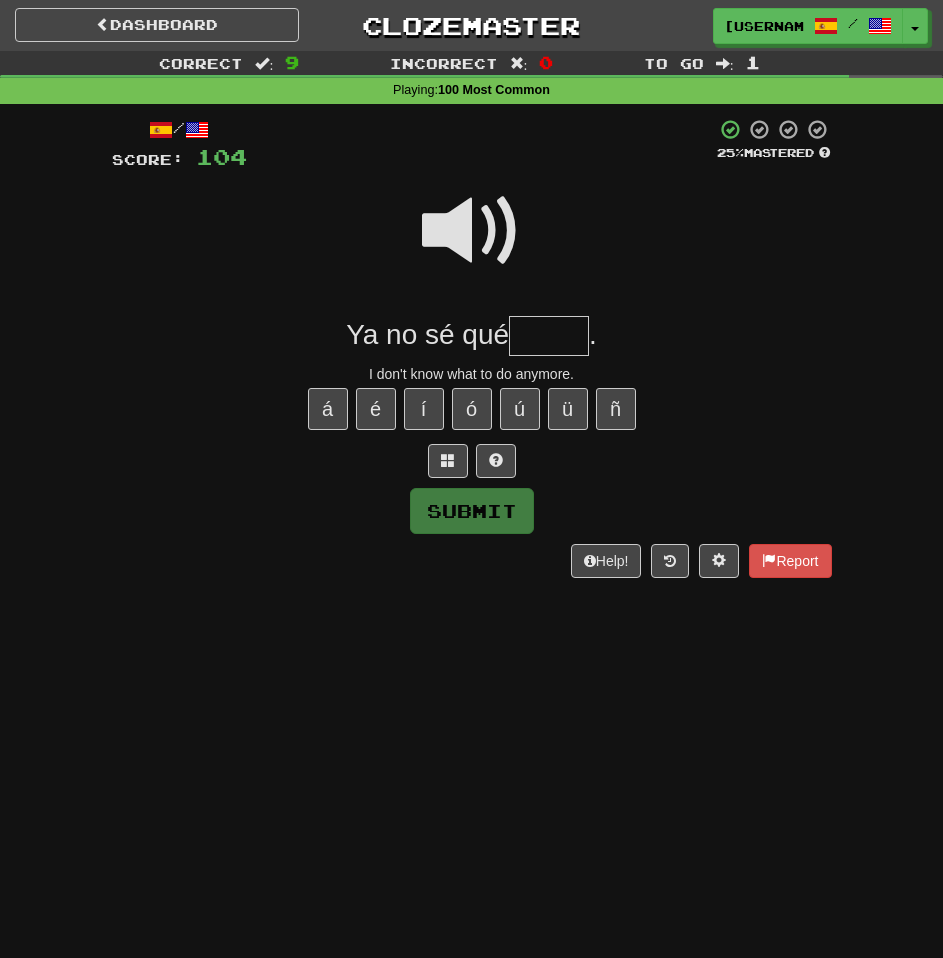 drag, startPoint x: 615, startPoint y: 328, endPoint x: 603, endPoint y: 328, distance: 12 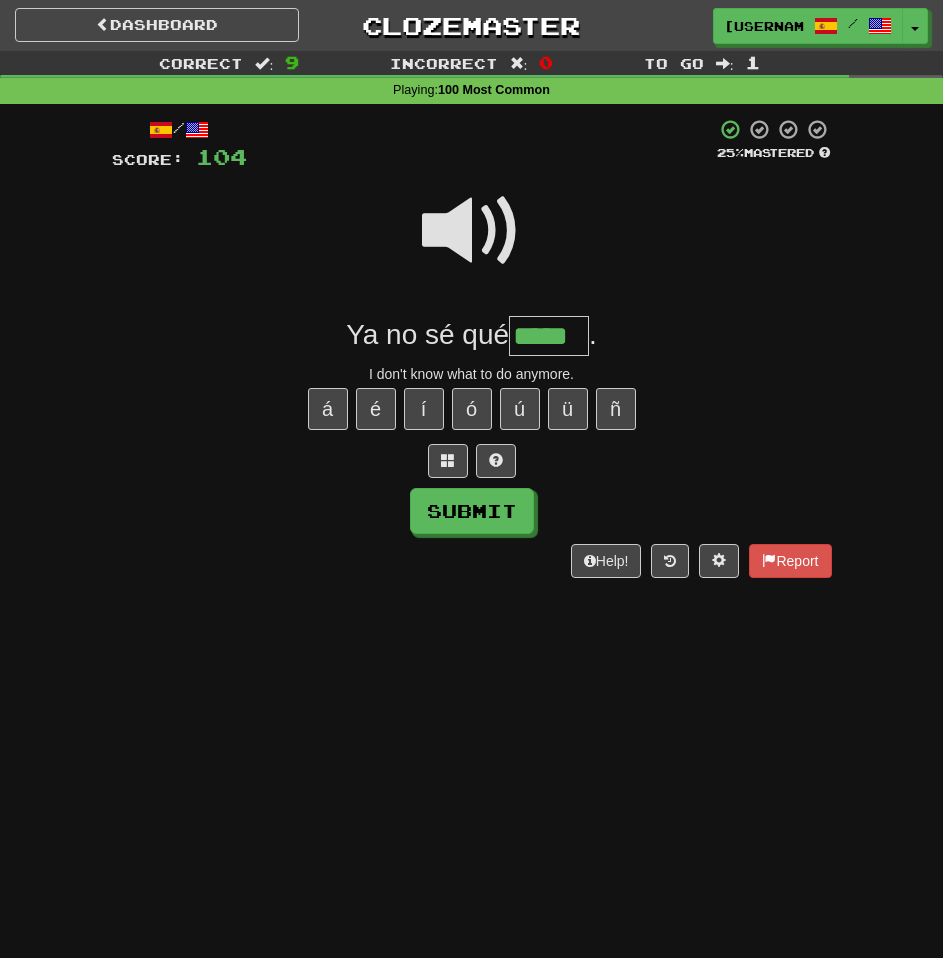 type on "*****" 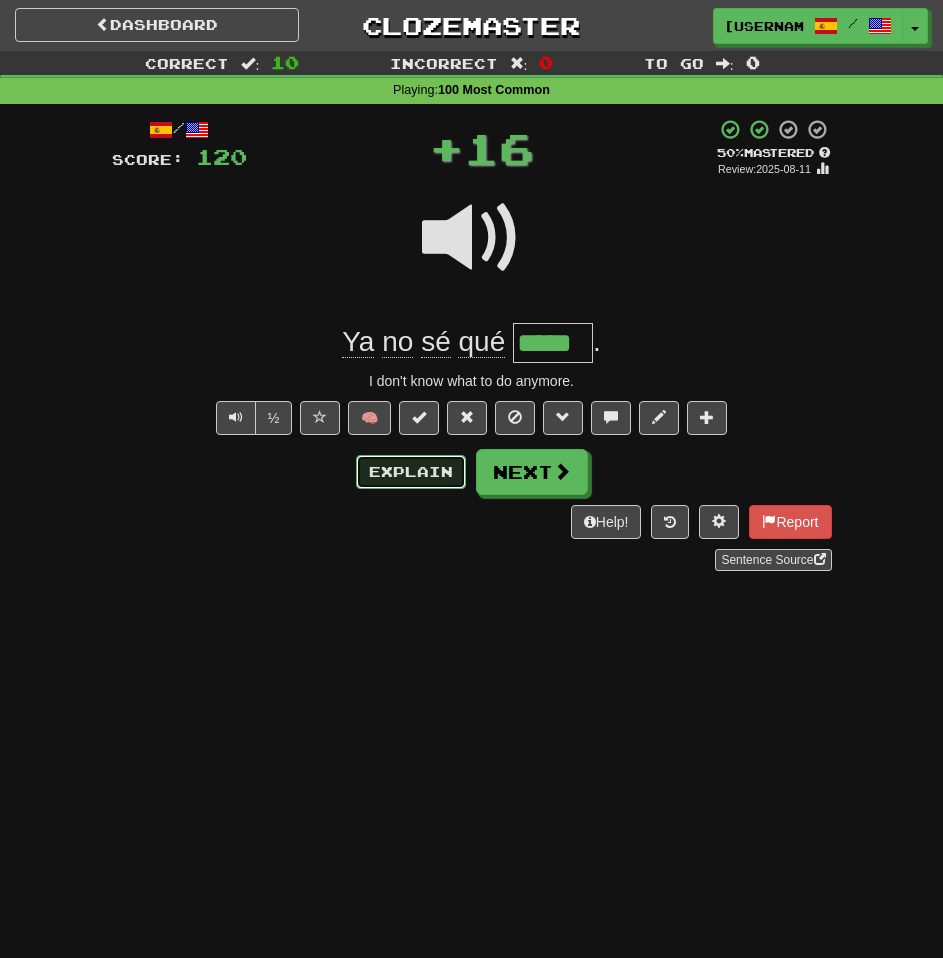 click on "Explain" at bounding box center [411, 472] 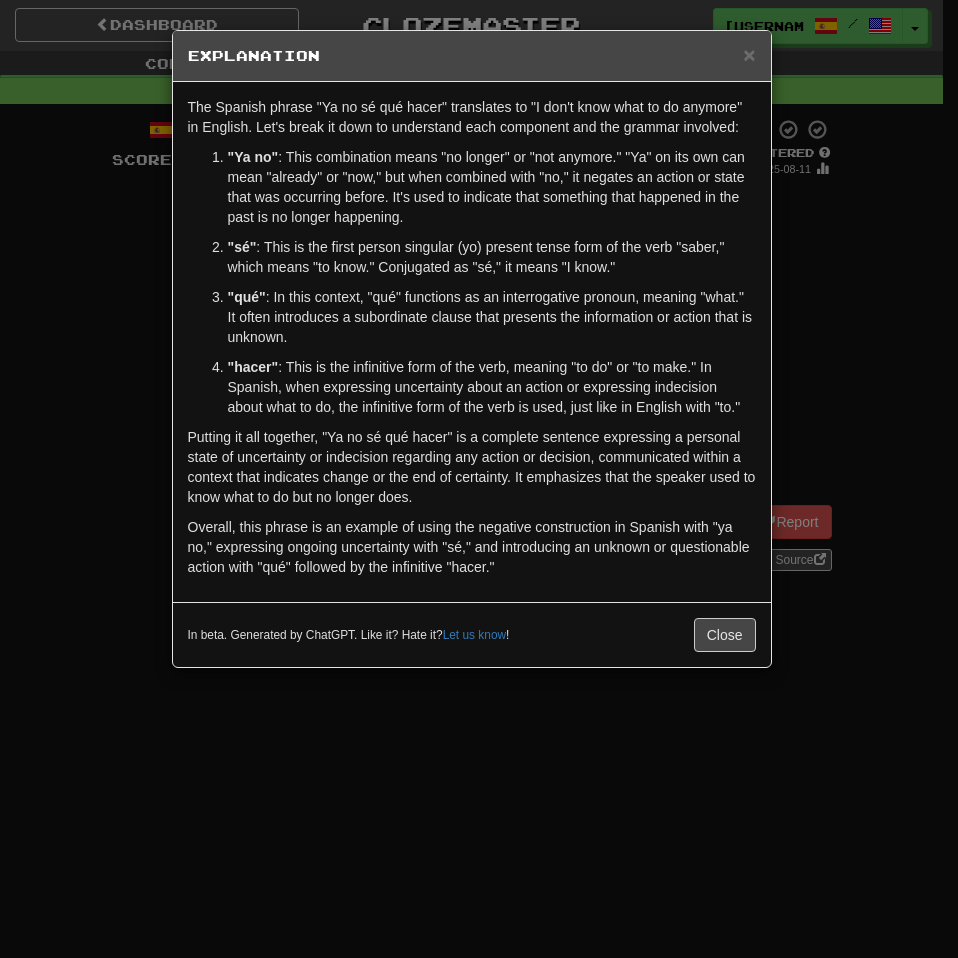 drag, startPoint x: 728, startPoint y: 611, endPoint x: 713, endPoint y: 613, distance: 15.132746 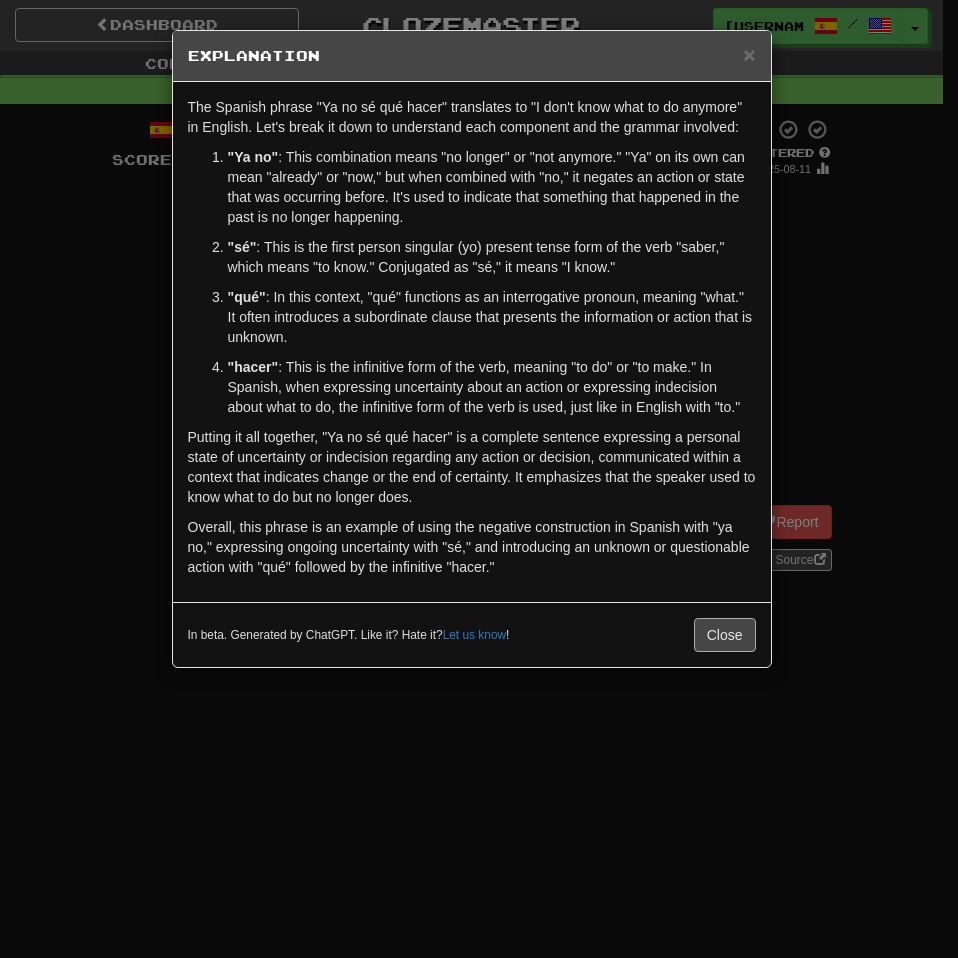 click on "In beta. Generated by ChatGPT. Like it? Hate it?  Let us know ! Close" at bounding box center [472, 634] 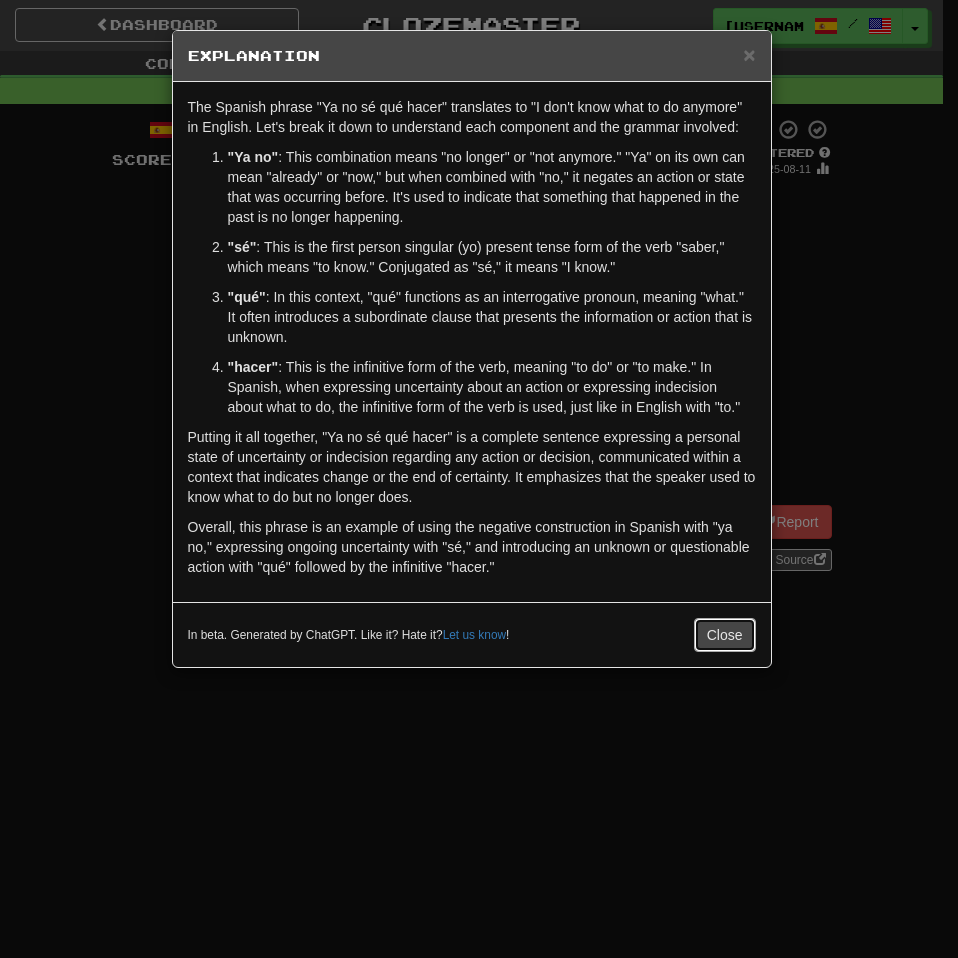 click on "Close" at bounding box center (725, 635) 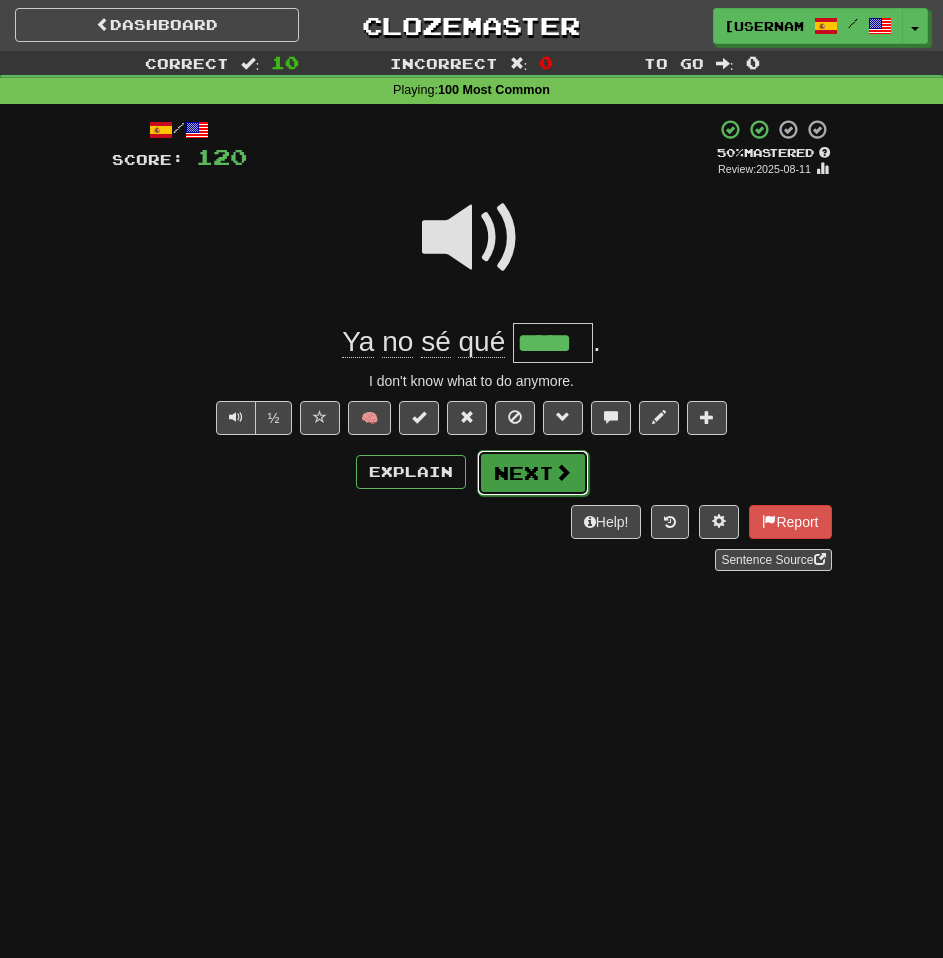 click on "Next" at bounding box center (533, 473) 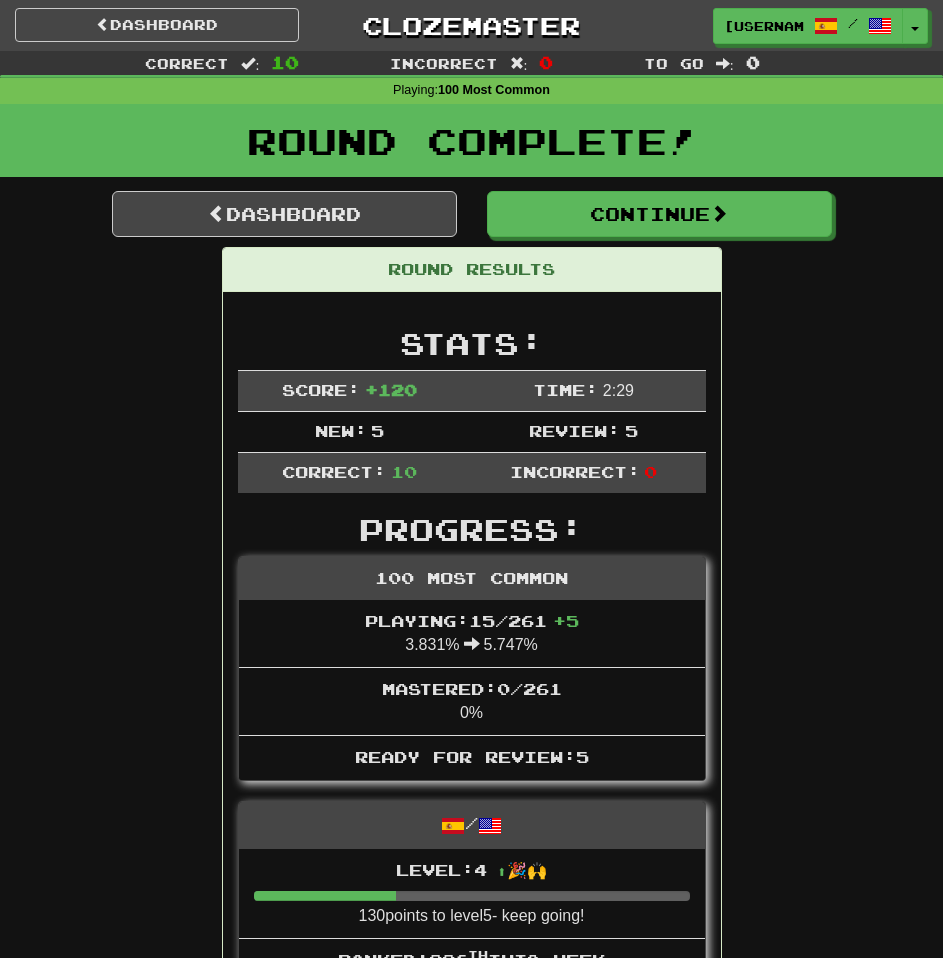 click on "Dashboard Continue Round Results Stats: Score: + 120 Time: 2 : 29 New: 5 Review: 5 Correct: 10 Incorrect: 0 Progress: 100 Most Common Playing: 15 / 261 + 5 3.831% 5.747% Mastered: 0 / 261 0% Ready for Review: 5 Level: 4 ⬆🎉🙌 130 points to level 5 - keep going! Ranked: 996 th this week Sentences: Report Nada puede ser mejor que eso. Nothing can be better than that. Report Ya está. Done. Report Eso es todo, gracias. That's all, thanks. Report Quiero más. I want more. Report Ya no le creo. I don't believe him any longer. Report Tengo todo. I have everything. Report Sé lo que es. I know what it is. Report Muy bien, gracias. Very good, thank you. 2 Report Sí que lo quiero. I do want it. Report Ya no sé qué hacer. I don't know what to do anymore. Dashboard Continue" at bounding box center (472, 1098) 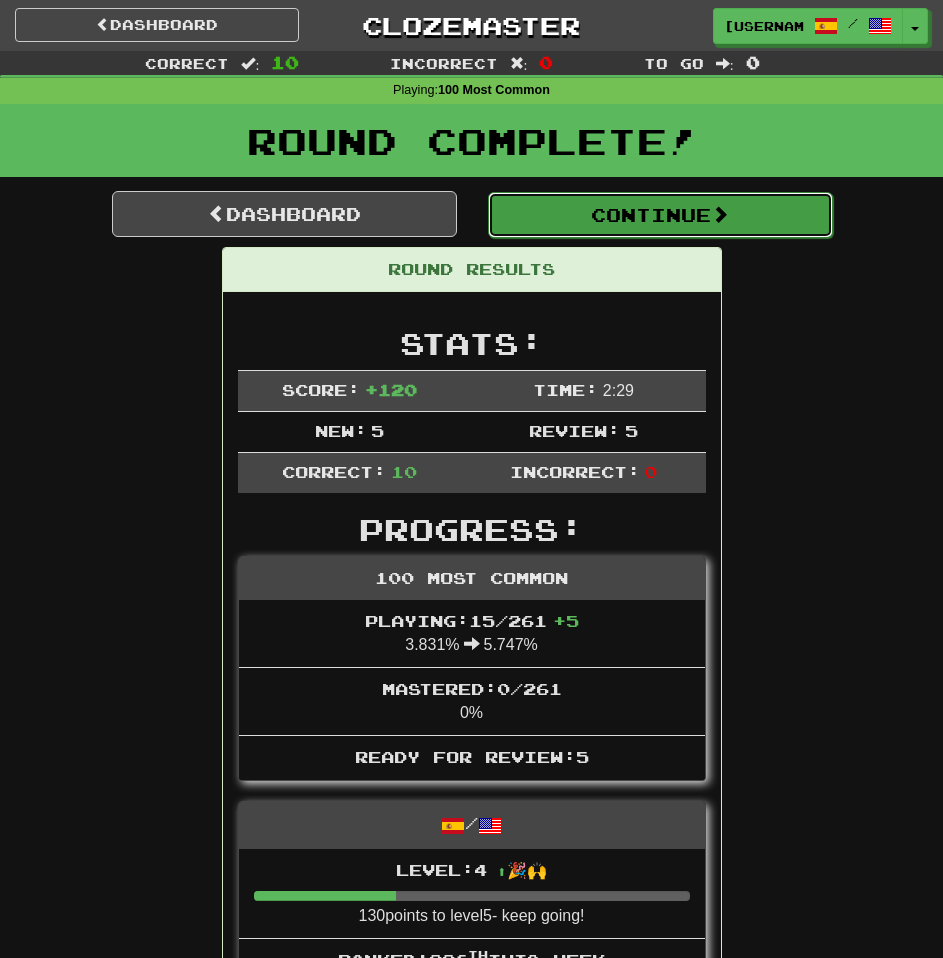 click on "Continue" at bounding box center [660, 215] 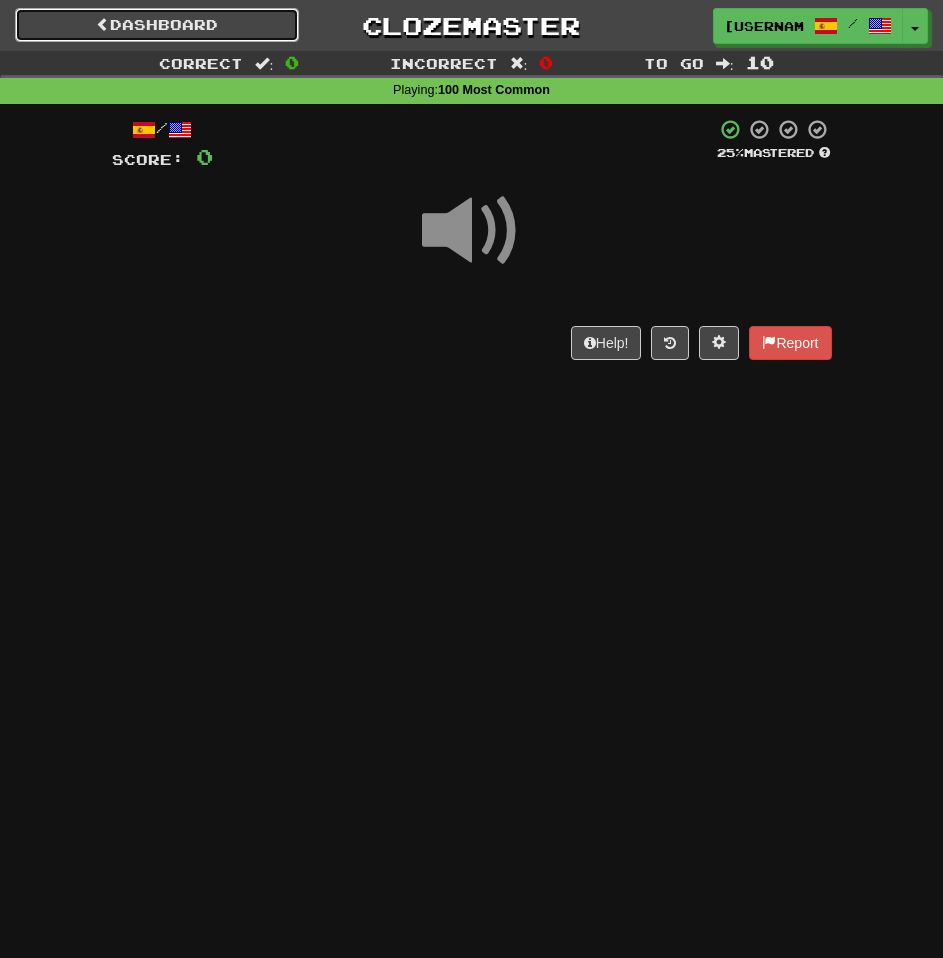 click on "Dashboard" at bounding box center [157, 25] 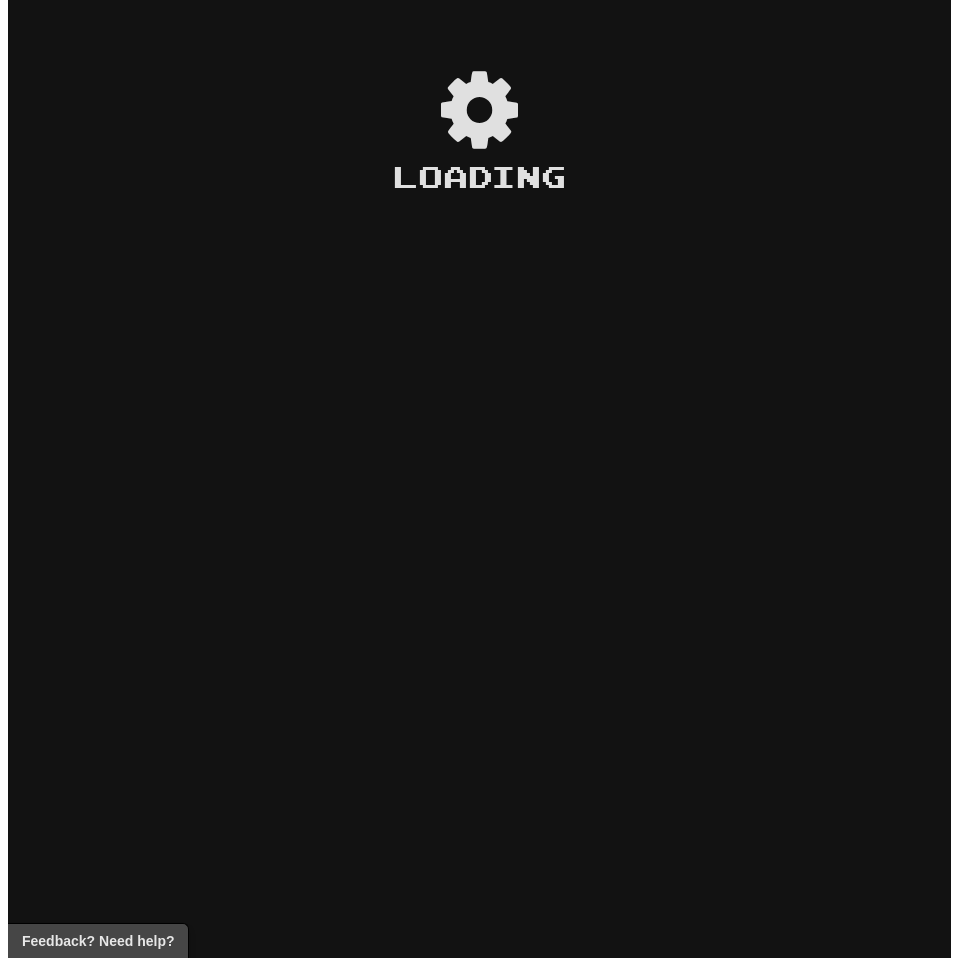 scroll, scrollTop: 0, scrollLeft: 0, axis: both 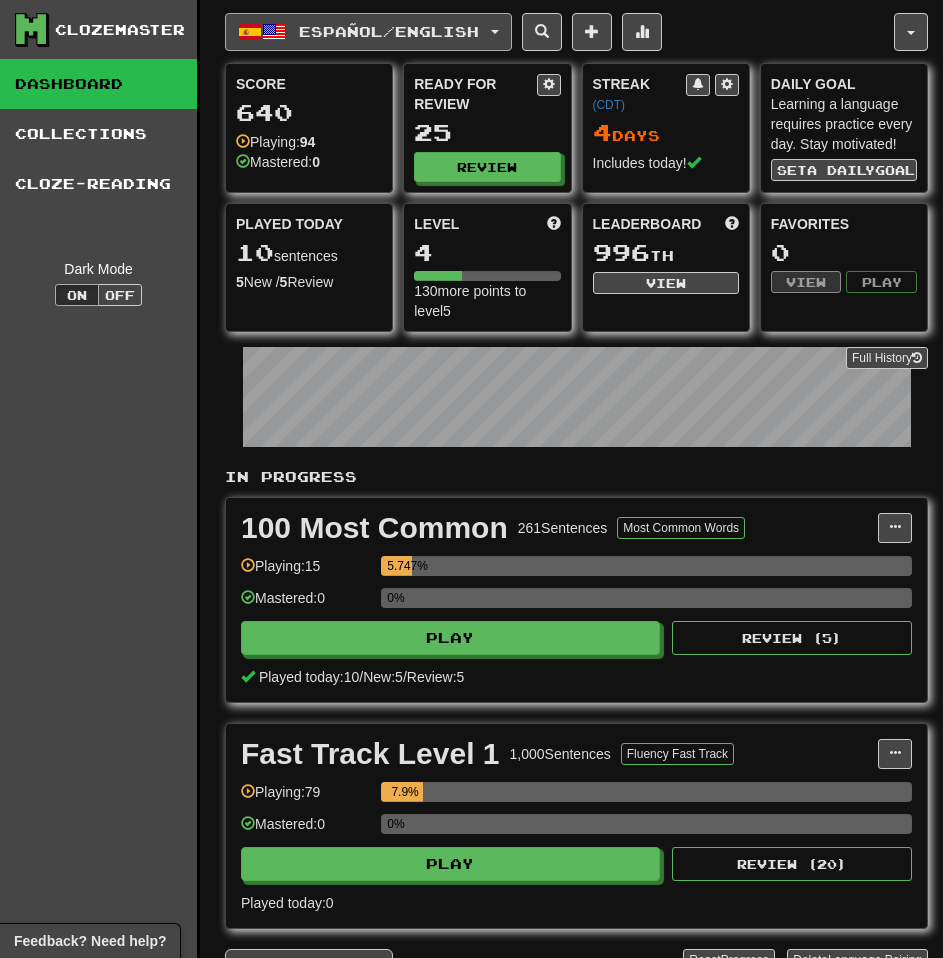 click on "Español  /  English" at bounding box center [389, 31] 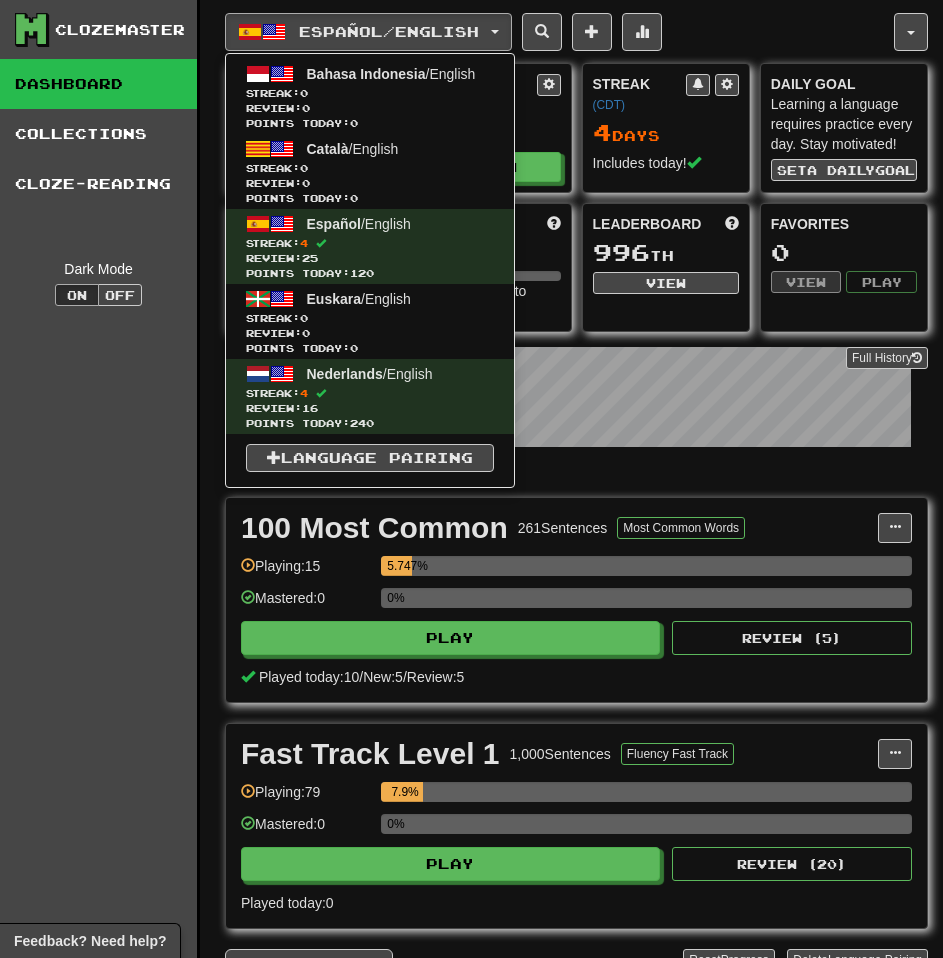 click on "In Progress" at bounding box center [576, 477] 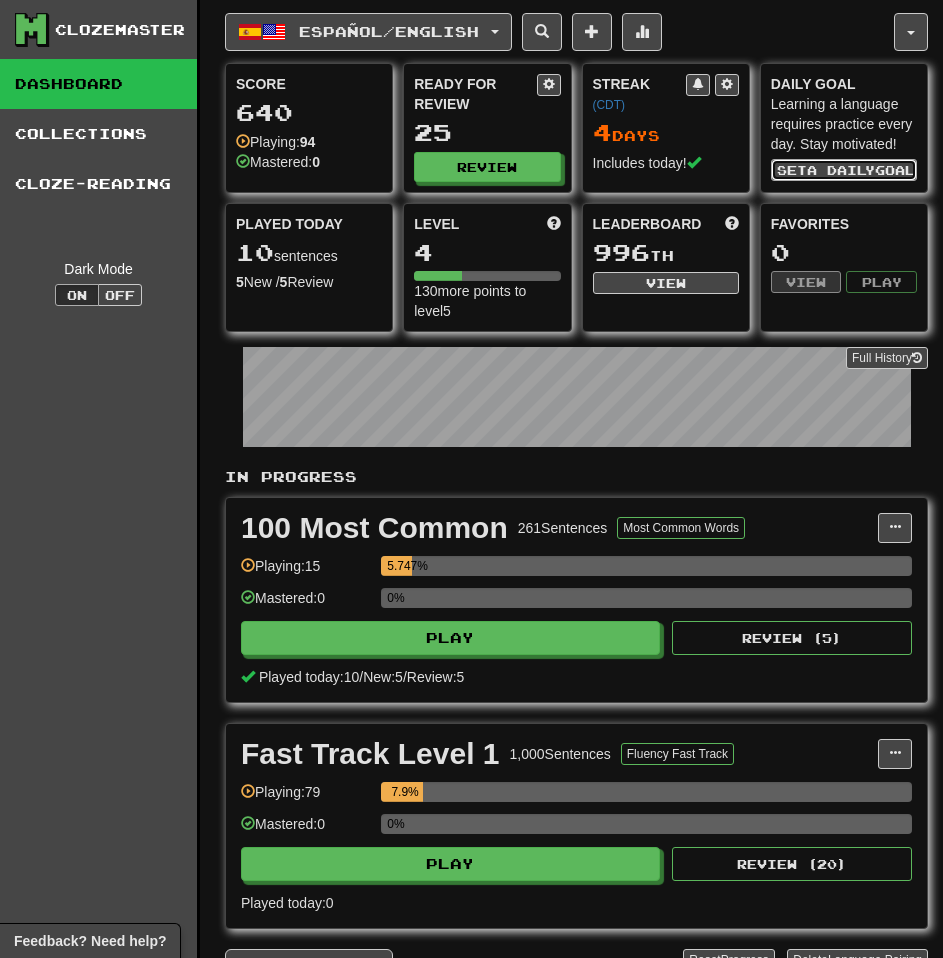 click on "Set  a daily  goal" at bounding box center (844, 170) 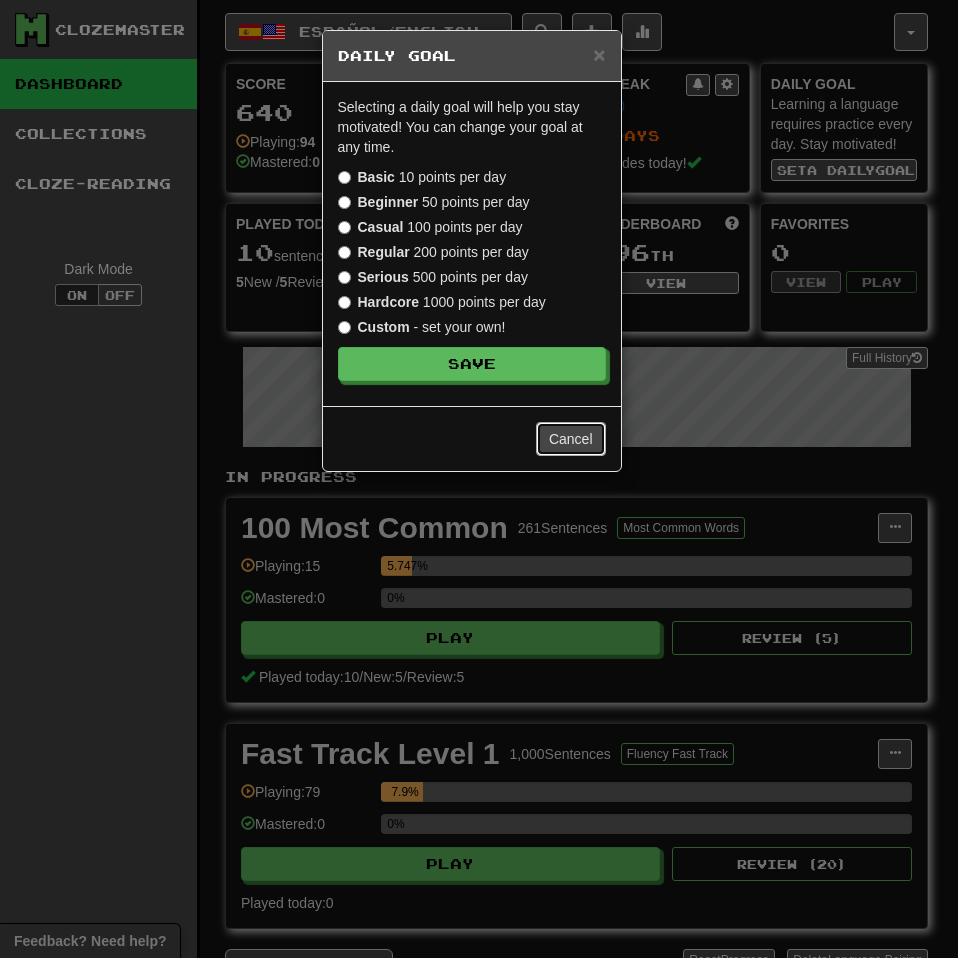 click on "Cancel" at bounding box center (571, 439) 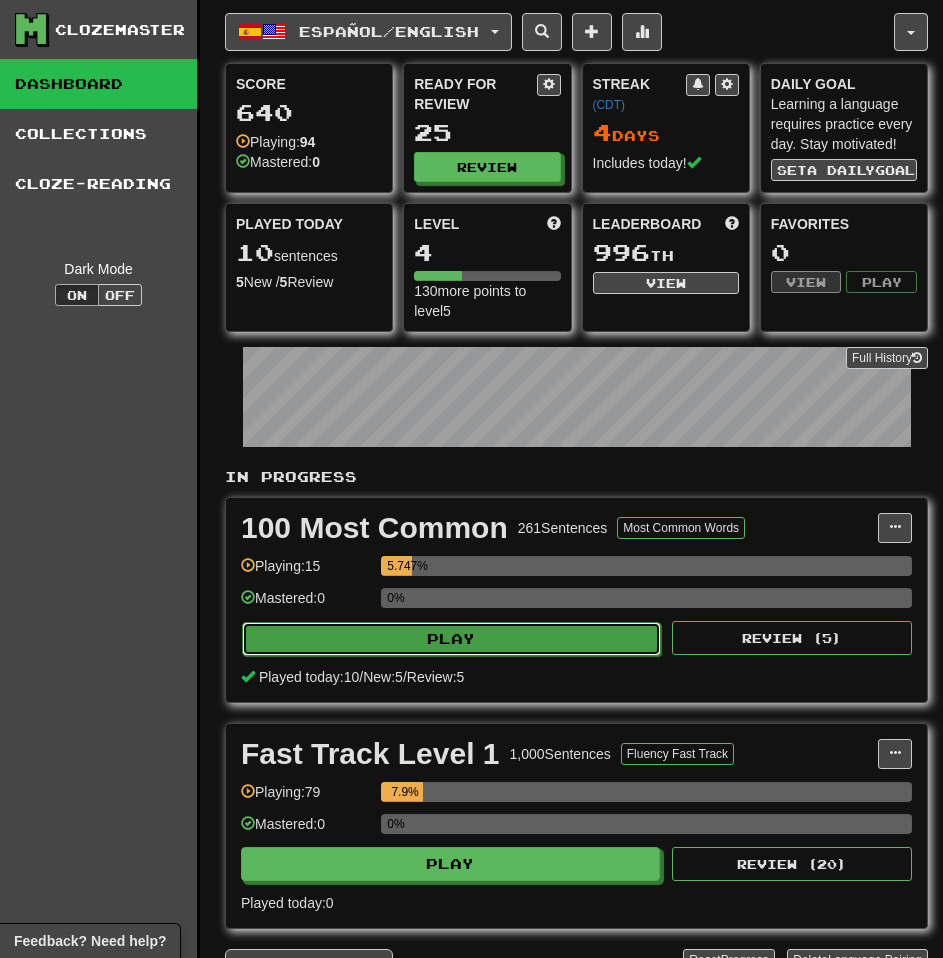 click on "Play" at bounding box center [451, 639] 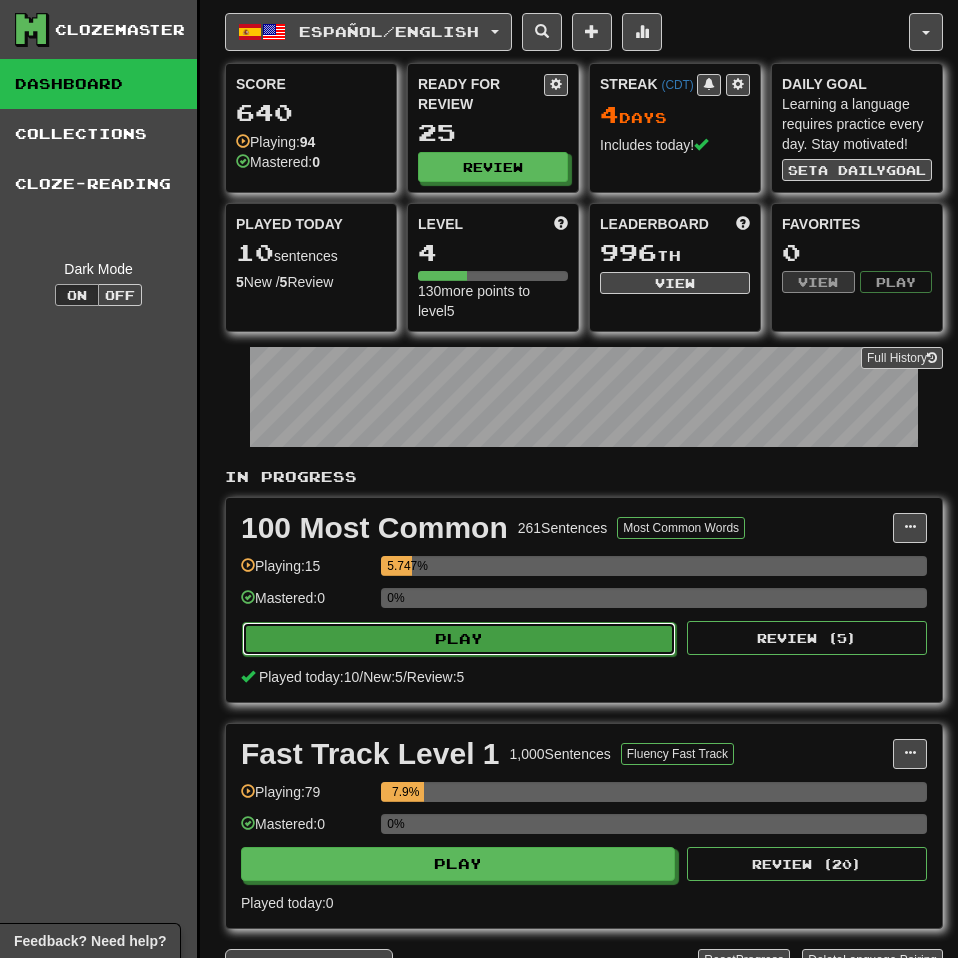 select on "**" 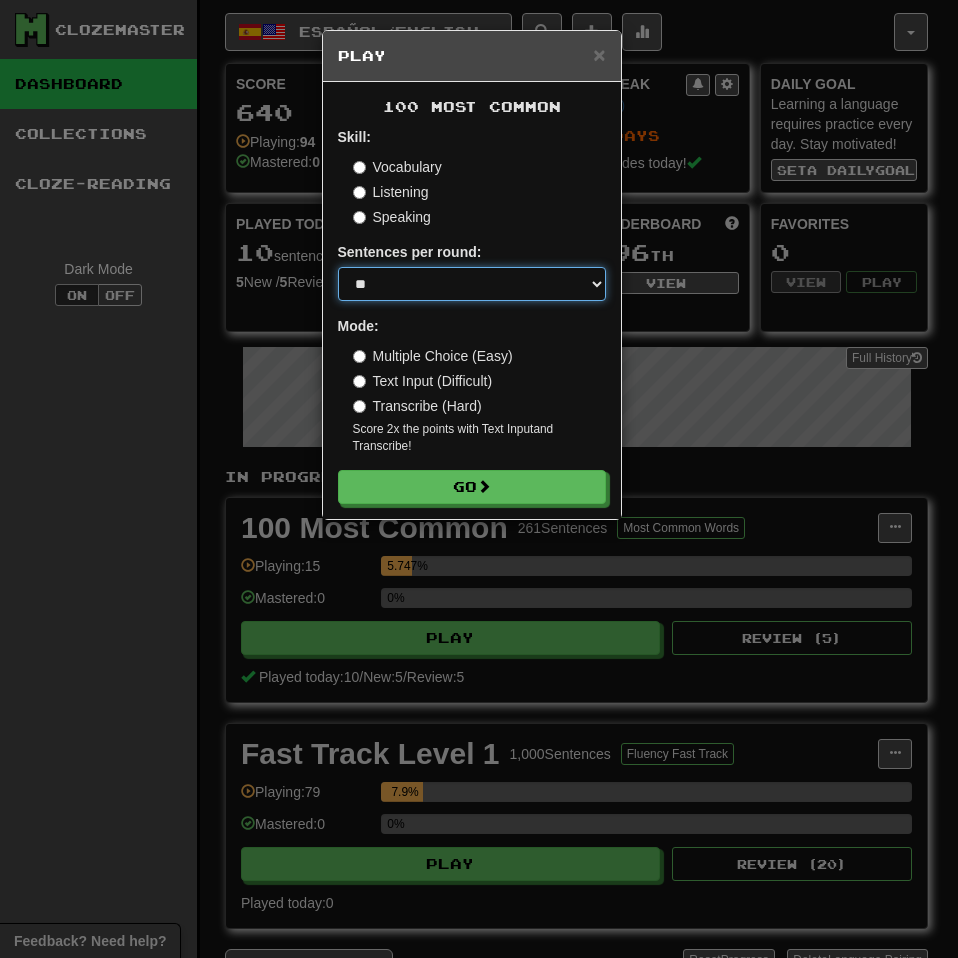 click on "* ** ** ** ** ** *** ********" at bounding box center (472, 284) 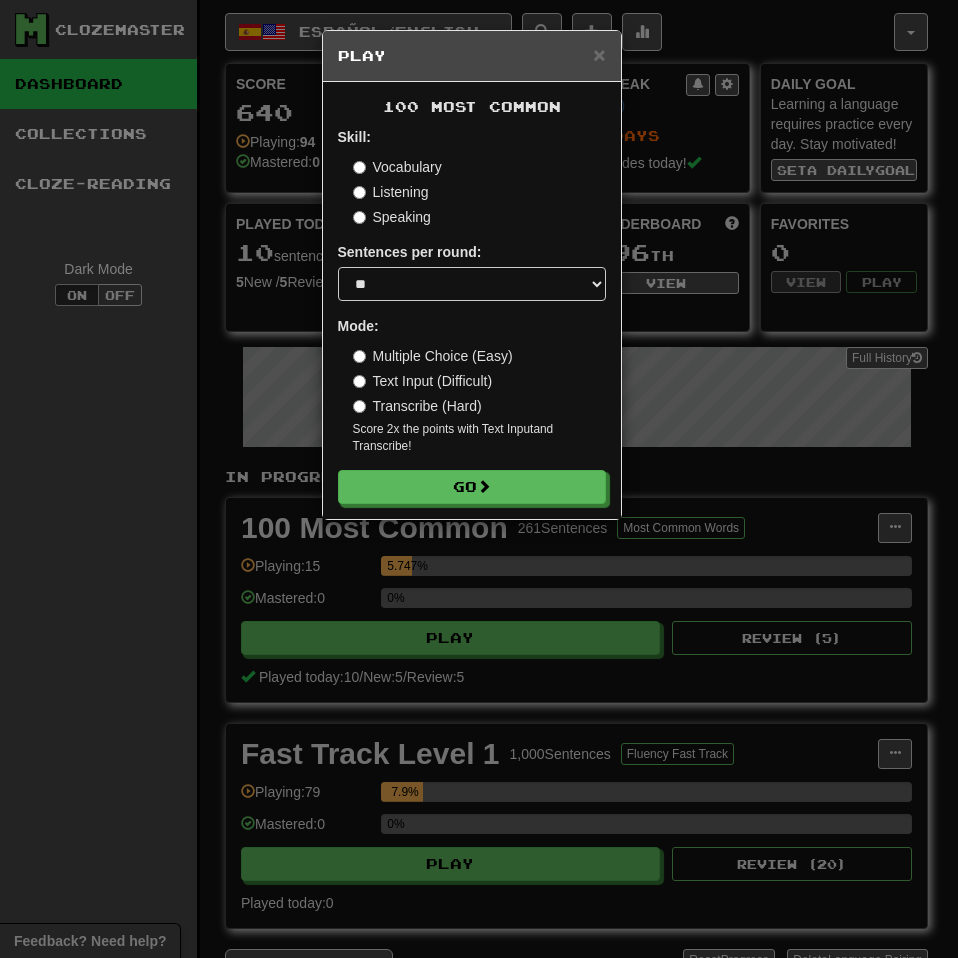 click on "Skill: Vocabulary Listening Speaking" at bounding box center (472, 177) 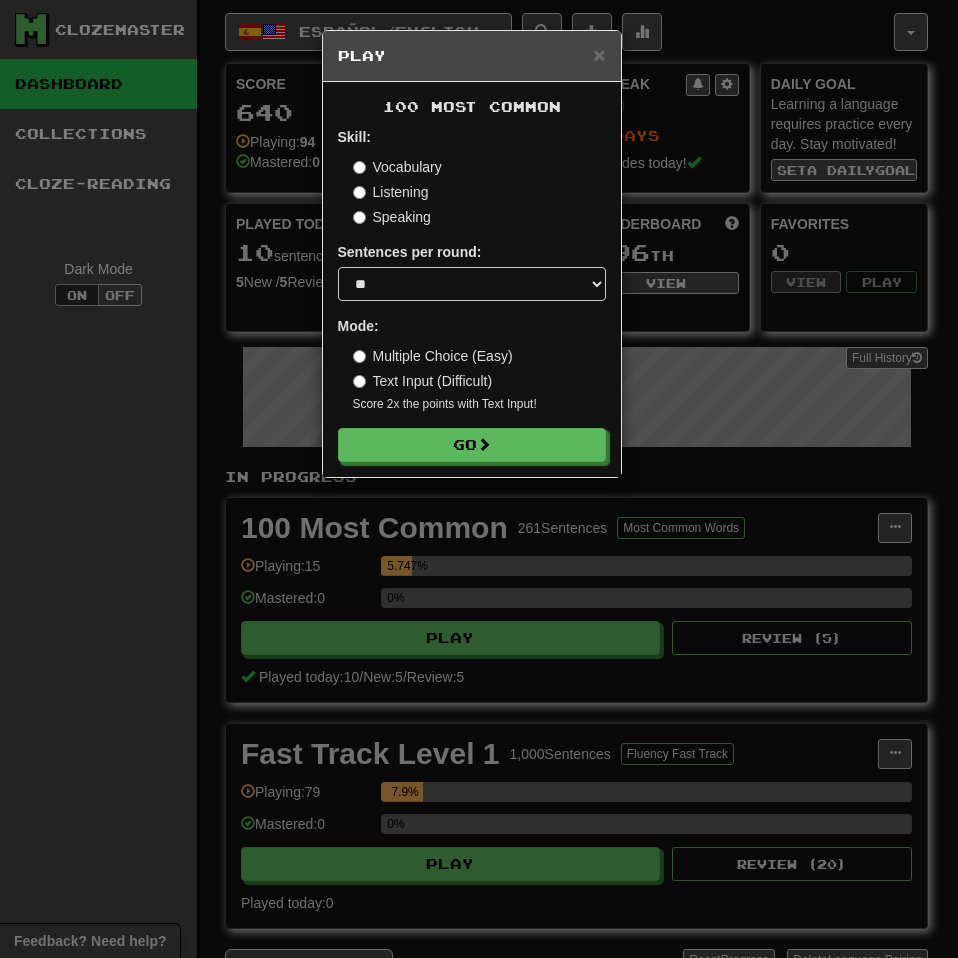 click on "Multiple Choice (Easy)" at bounding box center [433, 356] 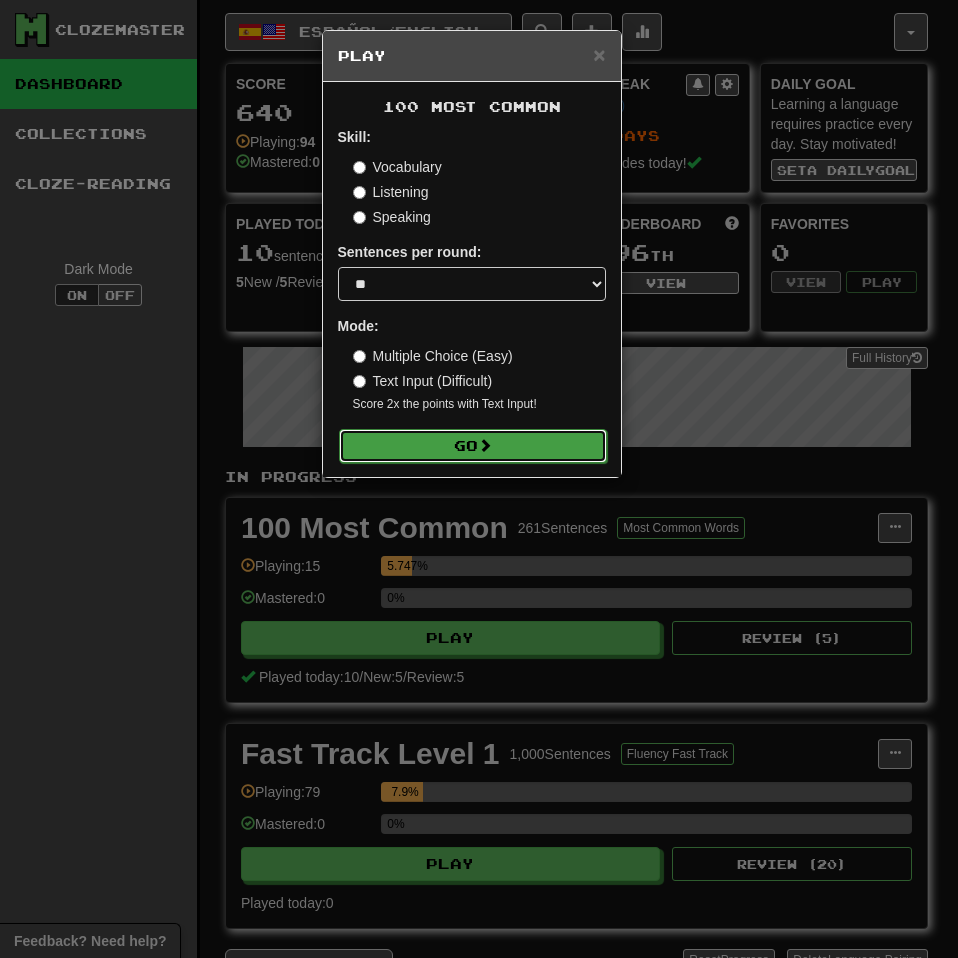 drag, startPoint x: 436, startPoint y: 448, endPoint x: 432, endPoint y: 459, distance: 11.7046995 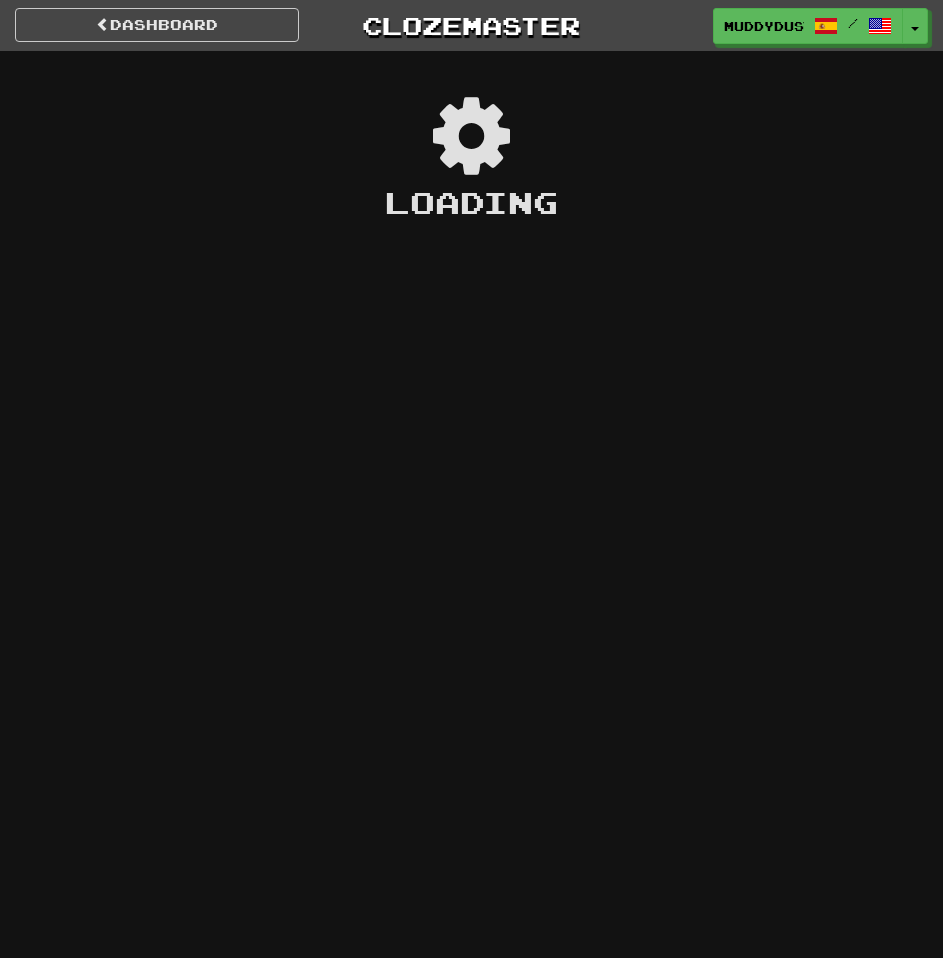 scroll, scrollTop: 0, scrollLeft: 0, axis: both 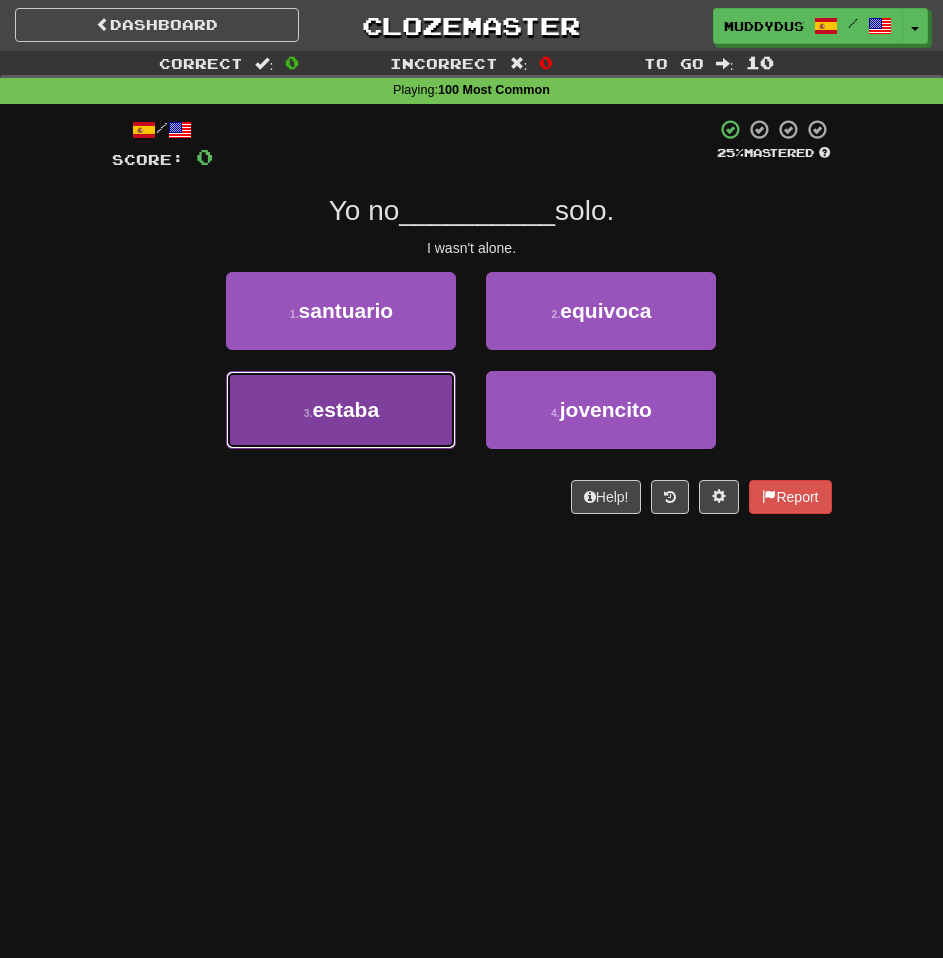 click on "estaba" at bounding box center [346, 409] 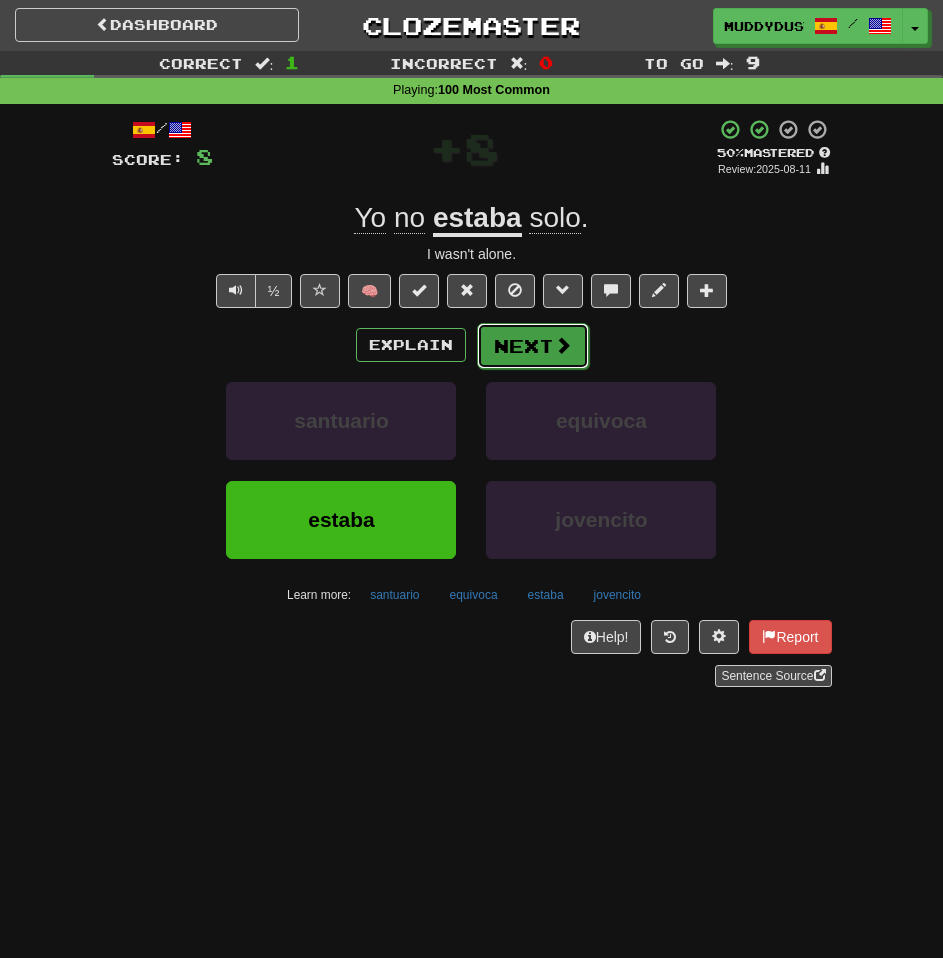 click on "Next" at bounding box center [533, 346] 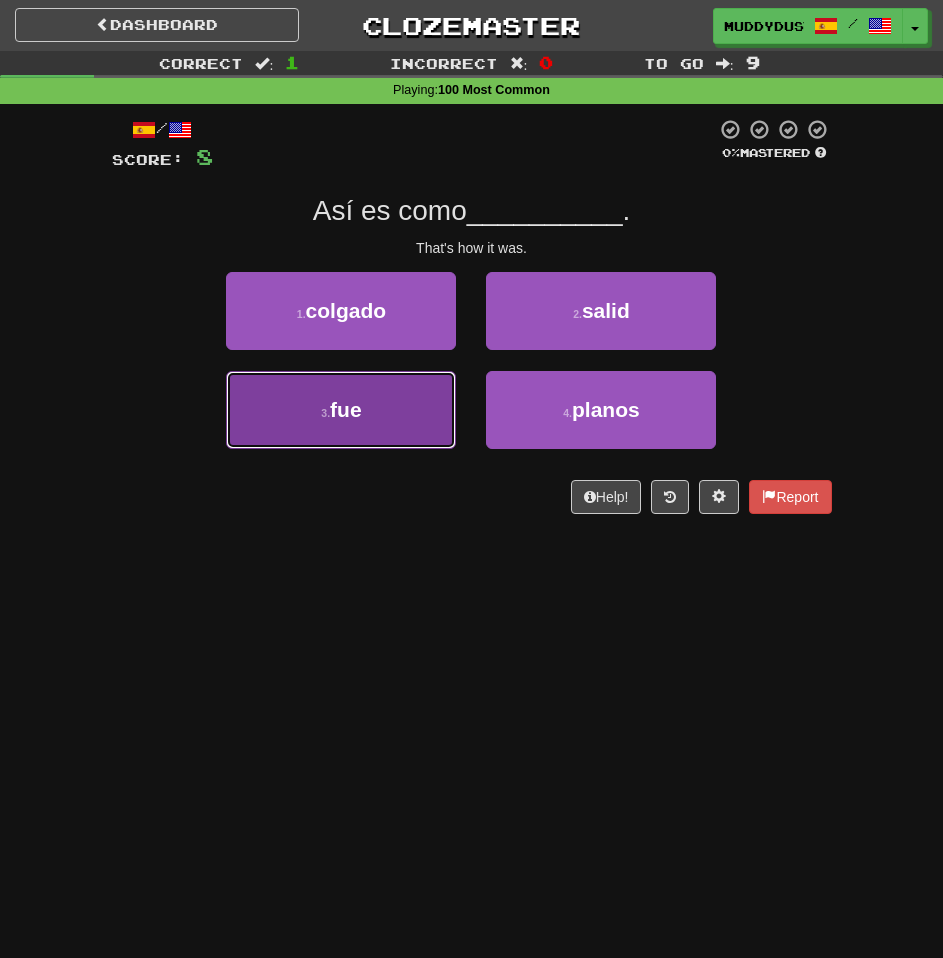 click on "3 .  fue" at bounding box center (341, 410) 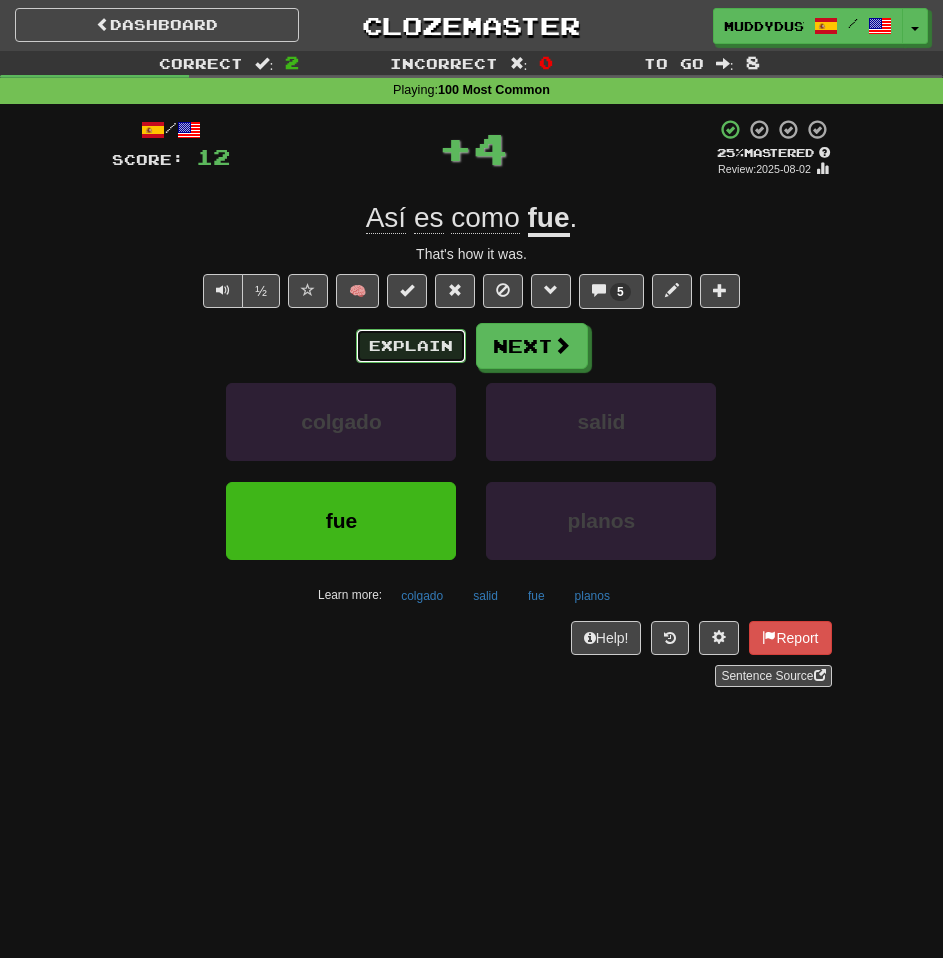 click on "Explain" at bounding box center [411, 346] 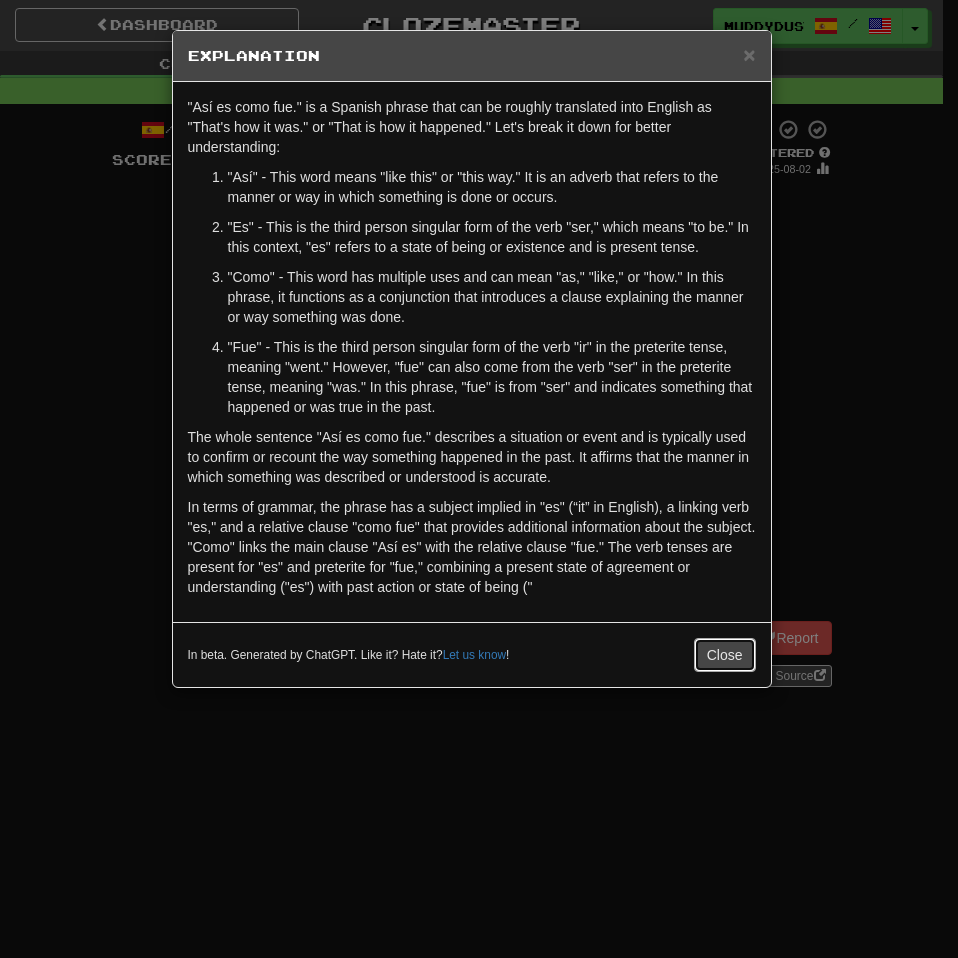 click on "Close" at bounding box center [725, 655] 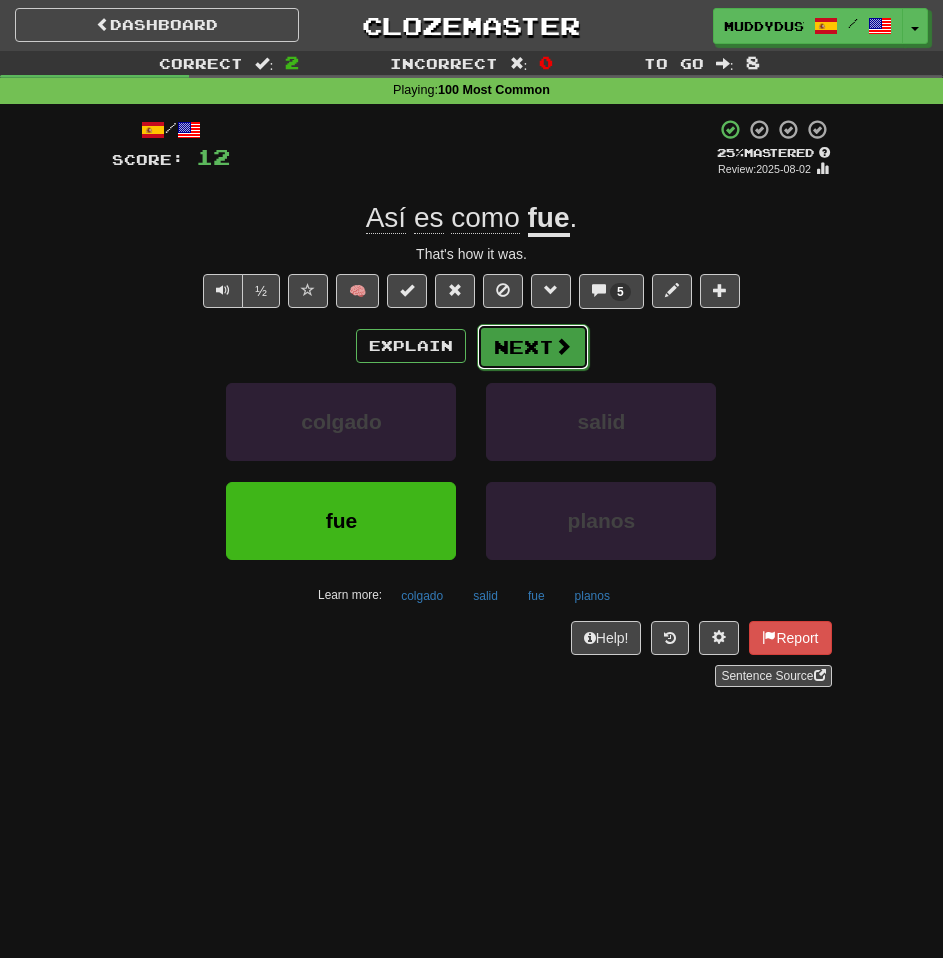 click at bounding box center [563, 346] 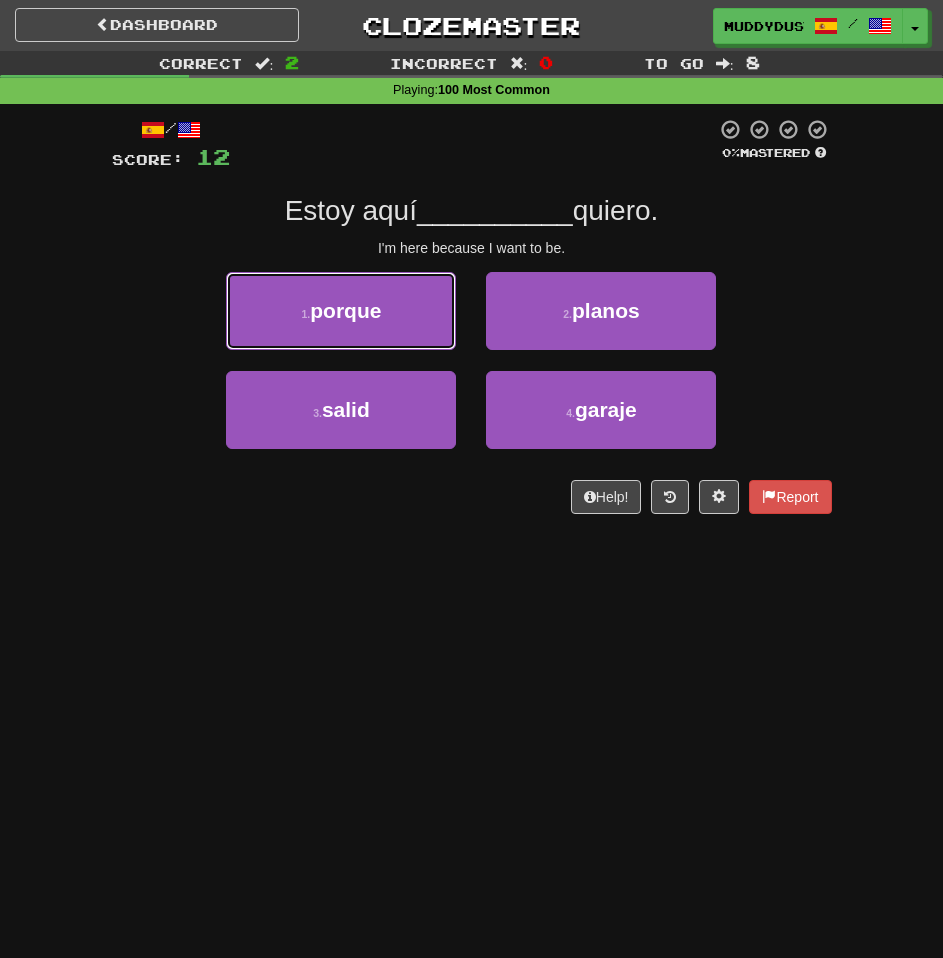 click on "1 .  porque" at bounding box center [341, 311] 